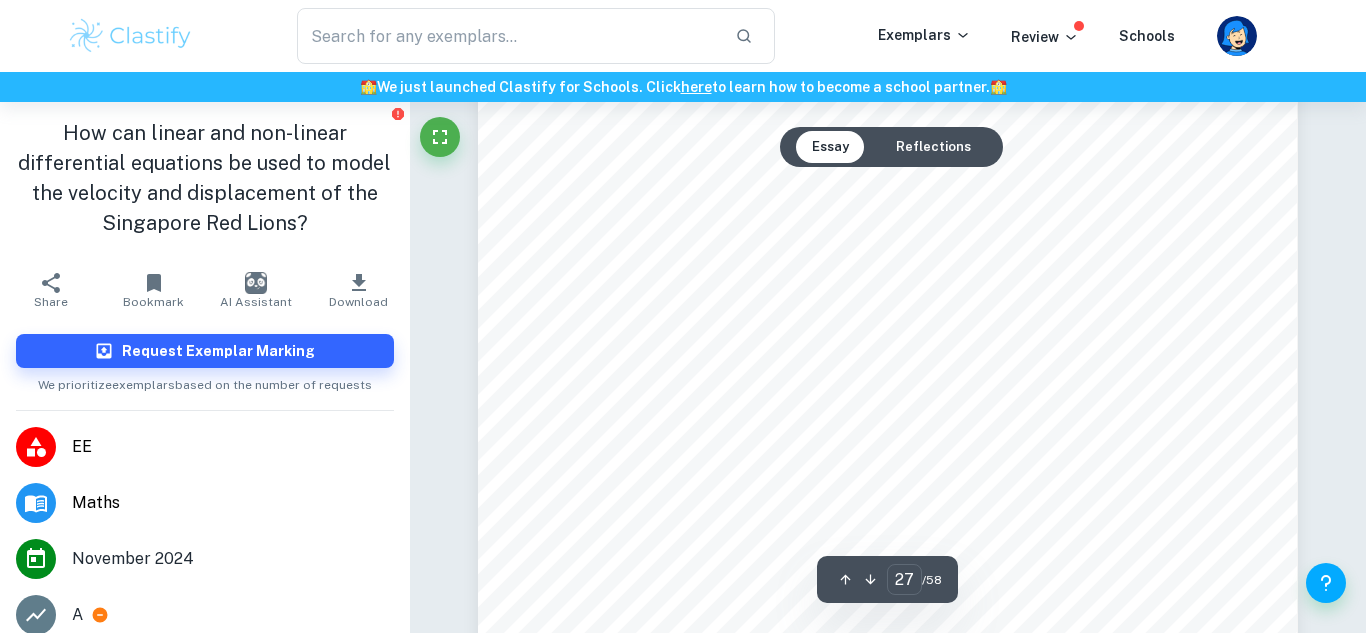 scroll, scrollTop: 30762, scrollLeft: 0, axis: vertical 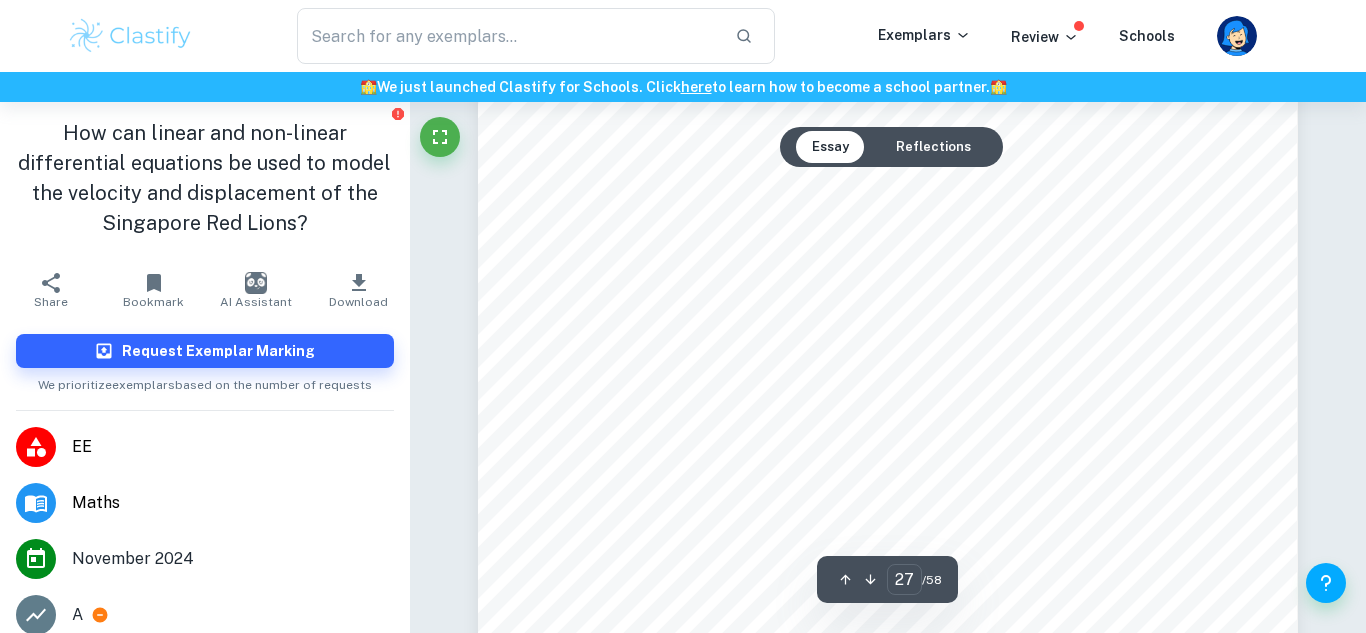 click on "Page 23 of 51 We can now estimate what the value of   ÿ   will be after half a step-size,   by   extrapolating from the slope of the first point, (ÿ ; , ÿ ! )   represented   by   ý ' . This will lead us to the second point,   and   the   slope   of   the function   at   this   point,   ý $ , represented by the red line in Figure   7   will   now   be   found using the following equation: 33 k $   = f2   O ÿ !   +  / 2   , ÿ !   +  /ý ' 2   P = f2   v 1 +  0.5 2   ,  1 3   + 1 2   ( 1 ) 2   w = f2   O 1.25,  7 12 P =  25 16 It should be noted that   ý $   gives us an estimate of the function's slope at the interval's midpoint. 33   The [GEOGRAPHIC_DATA][US_STATE]. Figure 7: Graph illustrating   ý 9 ! "   a step-size ( /)" at bounding box center [888, 466] 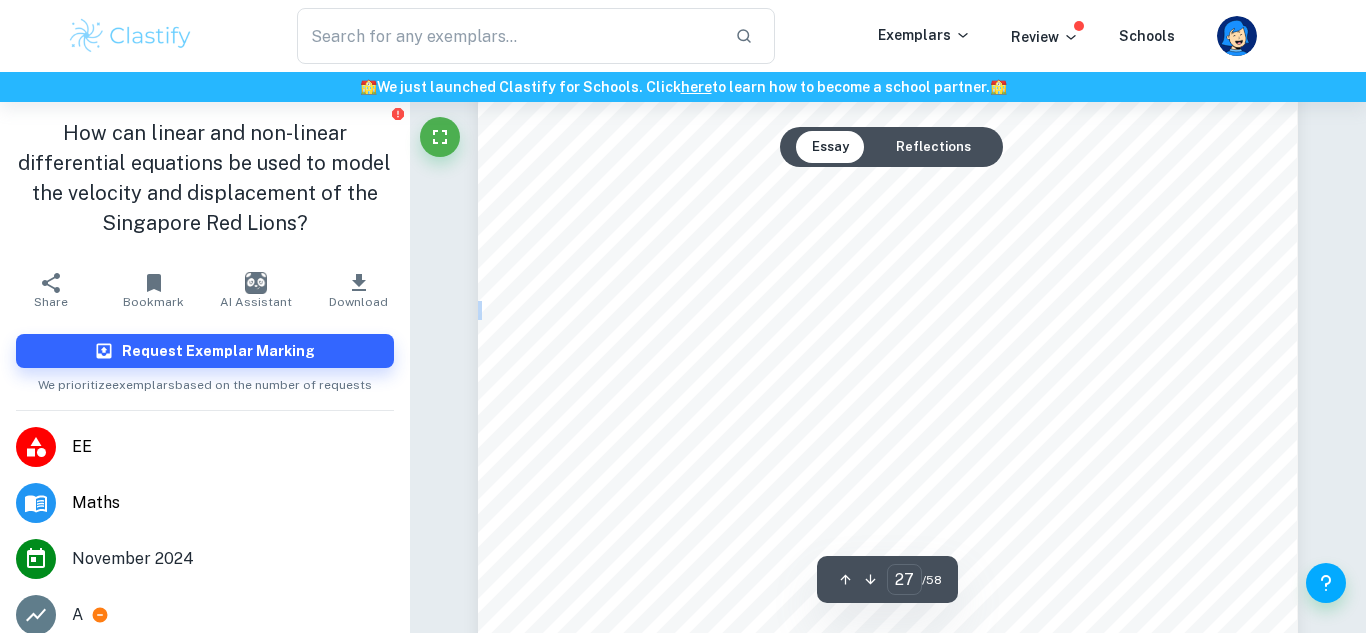 click on "Page 23 of 51 We can now estimate what the value of   ÿ   will be after half a step-size,   by   extrapolating from the slope of the first point, (ÿ ; , ÿ ! )   represented   by   ý ' . This will lead us to the second point,   and   the   slope   of   the function   at   this   point,   ý $ , represented by the red line in Figure   7   will   now   be   found using the following equation: 33 k $   = f2   O ÿ !   +  / 2   , ÿ !   +  /ý ' 2   P = f2   v 1 +  0.5 2   ,  1 3   + 1 2   ( 1 ) 2   w = f2   O 1.25,  7 12 P =  25 16 It should be noted that   ý $   gives us an estimate of the function's slope at the interval's midpoint. 33   The [GEOGRAPHIC_DATA][US_STATE]. Figure 7: Graph illustrating   ý 9 ! "   a step-size ( /)" at bounding box center (888, 466) 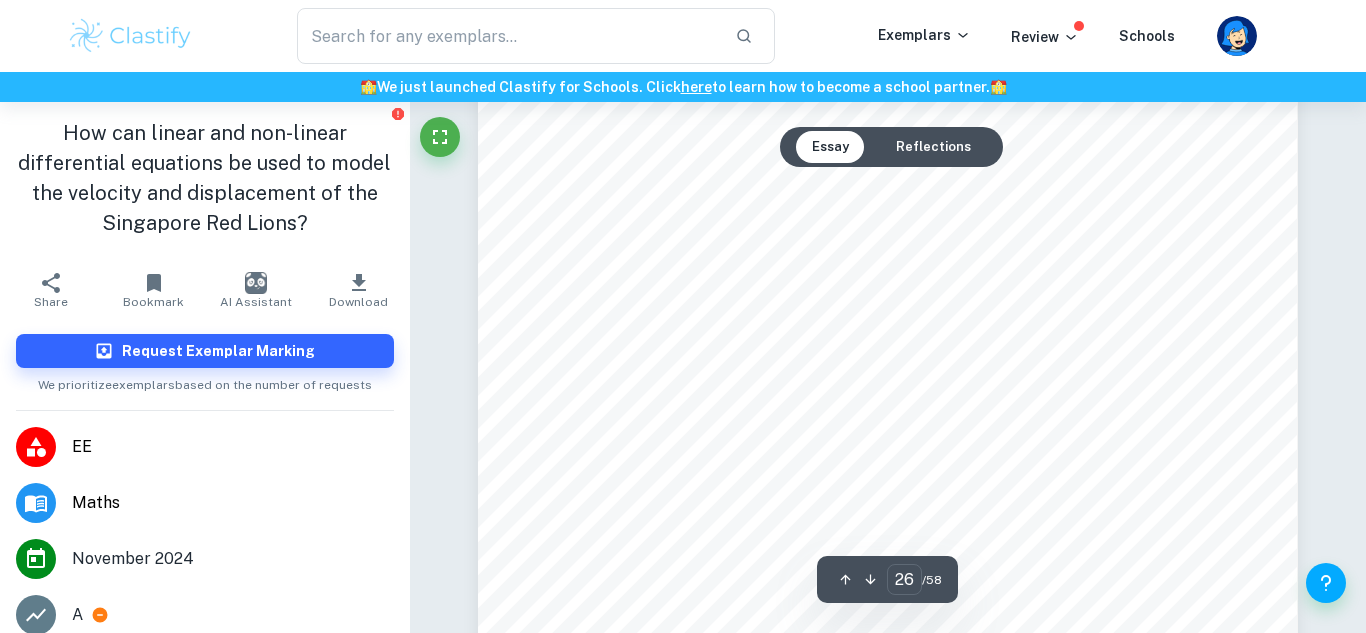 scroll, scrollTop: 29759, scrollLeft: 0, axis: vertical 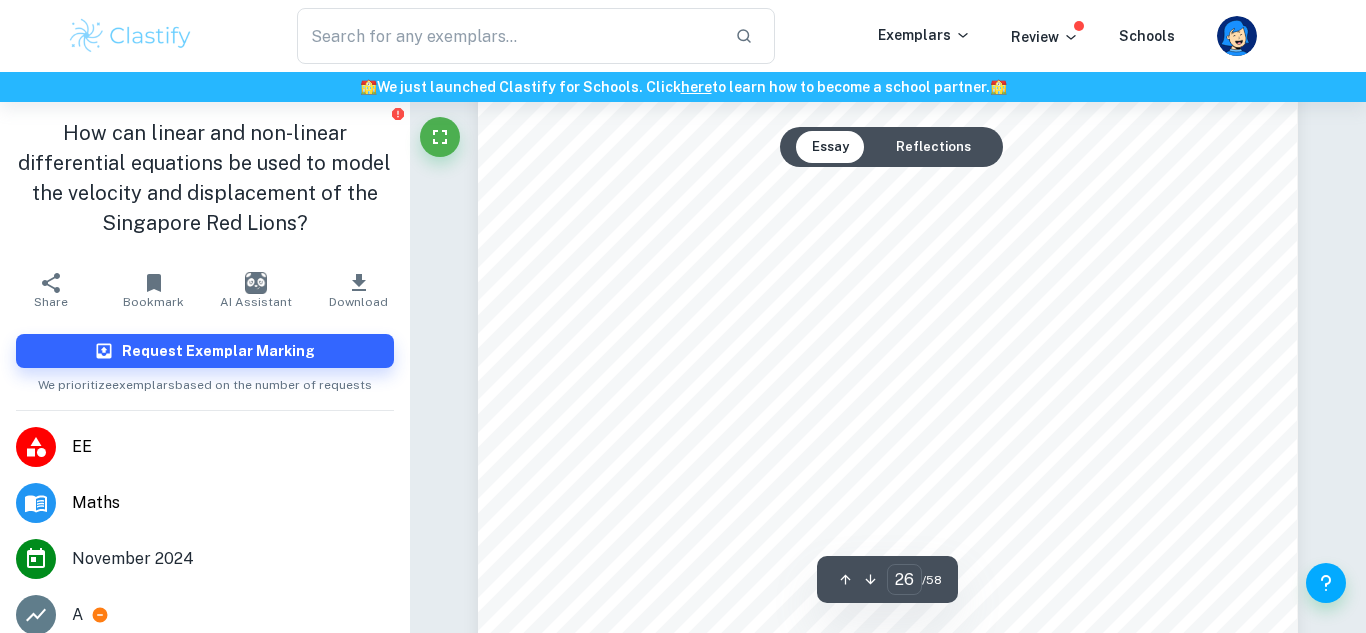 click on "Page 22 of 51 The formula for   ý 7*9   is given below:   31 ý 7*8   =  1 6   (ý '   + 2ý $   + 2ý )   + ý : ) The methodology of RK4 Method will be demonstrated using a simple example   wherein   f2(x) = ÿ $   and f(1) =   ' ) . First, the slope of the function at ( ÿ ! , ÿ ! ) is found. In this case, the slope   of   the   function   at   (1,   ' ) )   is found, and this slope is represented by   ý ' .   ý '   can be seen in Figure 6. ý '   is given by: 32 ý '   = f   5 ( ÿ ; , ÿ ! ) = f   O 1,  1 3 P   = 1 31   The [GEOGRAPHIC_DATA][US_STATE], 8Runge-Kutta Method9, [GEOGRAPHIC_DATA][US_STATE], n.d. 32   The [GEOGRAPHIC_DATA][US_STATE]. Figure 6: Graph illustrating k 1" at bounding box center [888, 300] 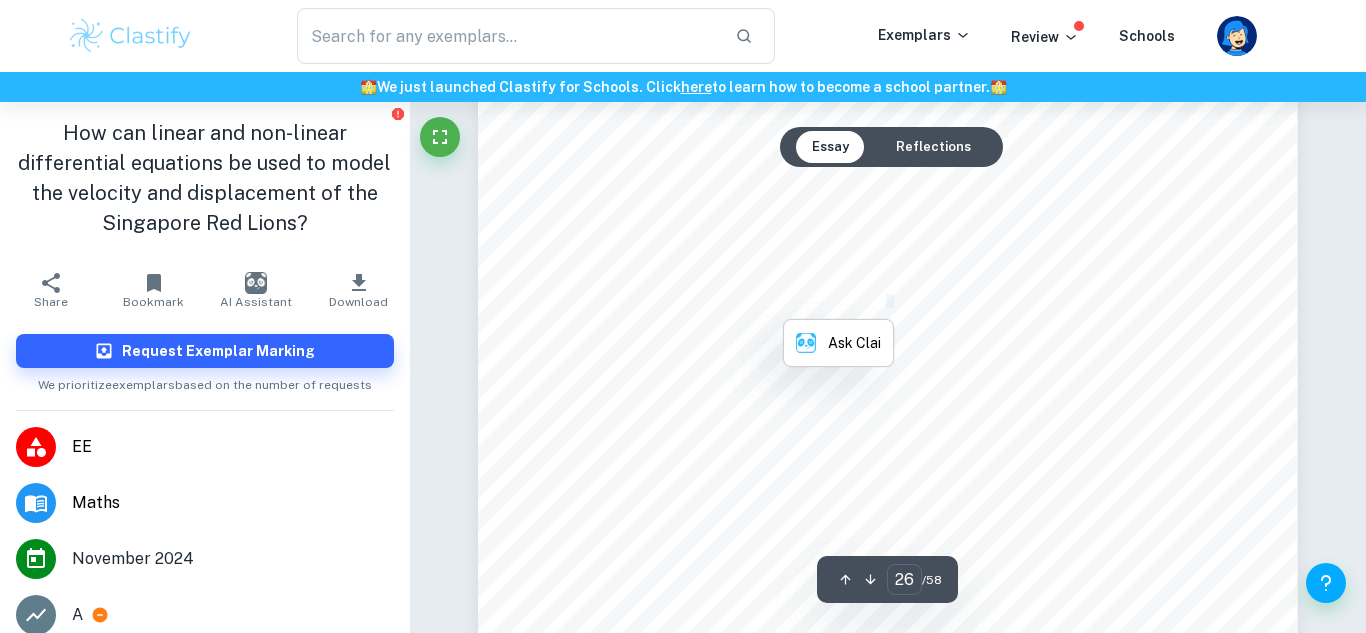 click on "Page 22 of 51 The formula for   ý 7*9   is given below:   31 ý 7*8   =  1 6   (ý '   + 2ý $   + 2ý )   + ý : ) The methodology of RK4 Method will be demonstrated using a simple example   wherein   f2(x) = ÿ $   and f(1) =   ' ) . First, the slope of the function at ( ÿ ! , ÿ ! ) is found. In this case, the slope   of   the   function   at   (1,   ' ) )   is found, and this slope is represented by   ý ' .   ý '   can be seen in Figure 6. ý '   is given by: 32 ý '   = f   5 ( ÿ ; , ÿ ! ) = f   O 1,  1 3 P   = 1 31   The [GEOGRAPHIC_DATA][US_STATE], 8Runge-Kutta Method9, [GEOGRAPHIC_DATA][US_STATE], n.d. 32   The [GEOGRAPHIC_DATA][US_STATE]. Figure 6: Graph illustrating k 1" at bounding box center (888, 300) 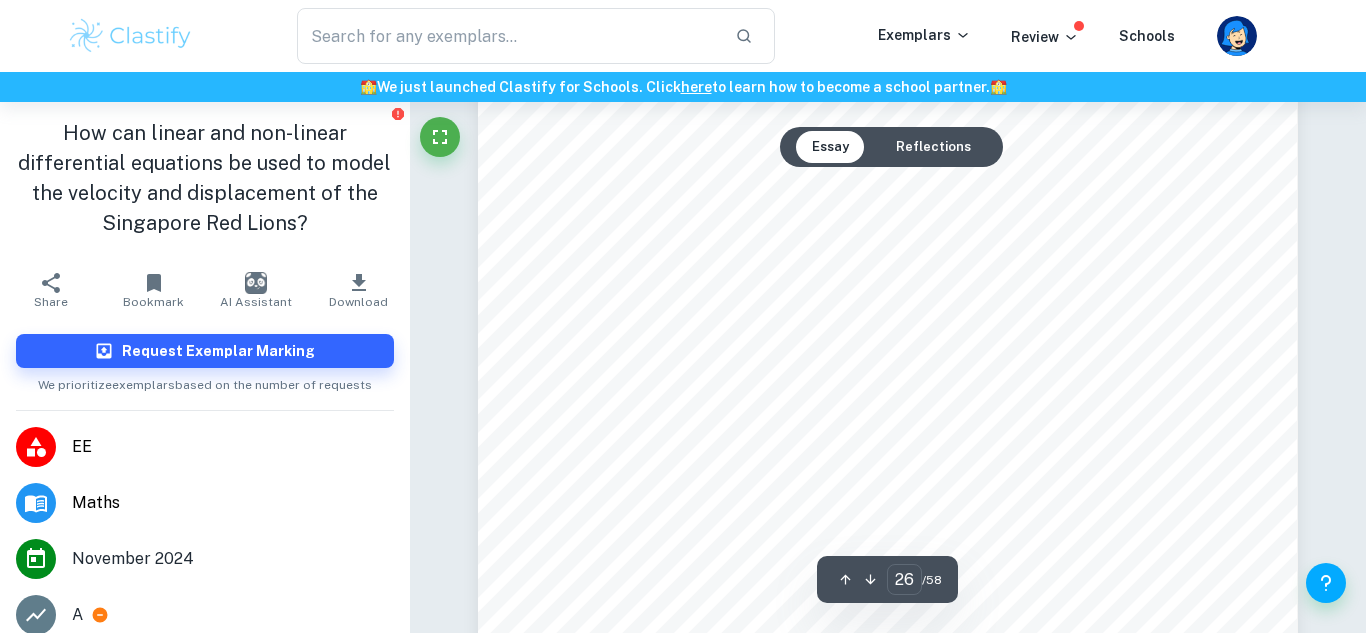 click on ") is found. In this case, the" at bounding box center (730, 206) 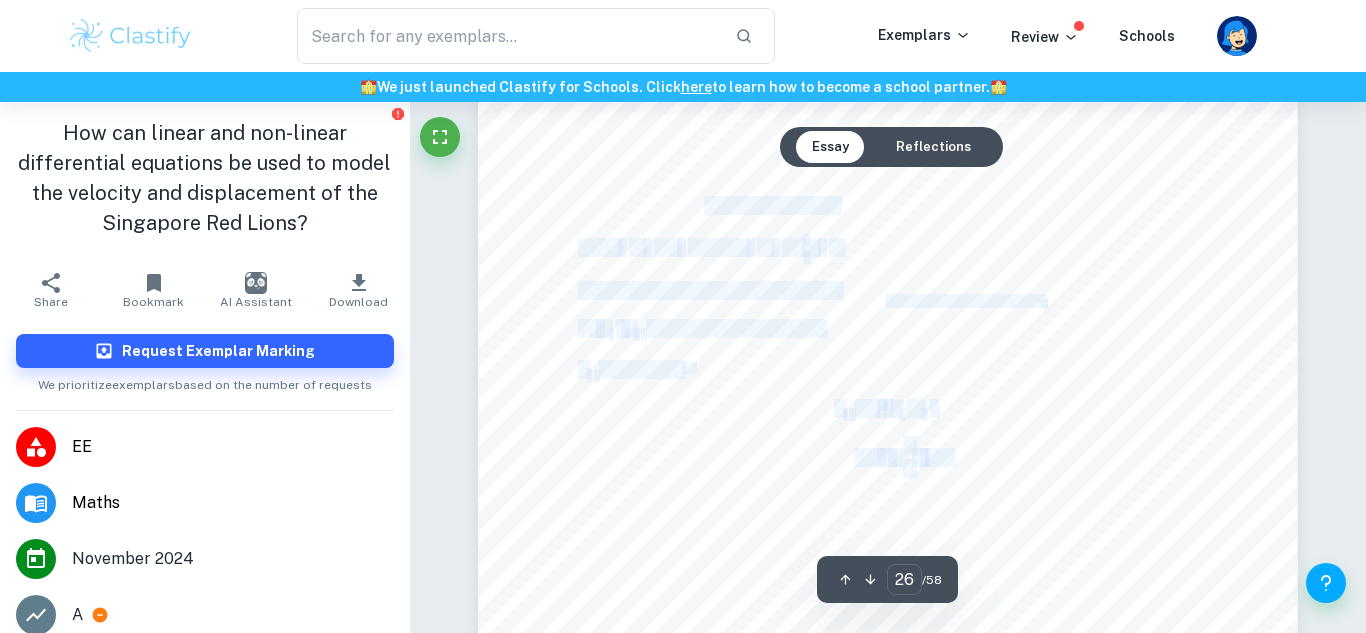 drag, startPoint x: 706, startPoint y: 205, endPoint x: 720, endPoint y: 354, distance: 149.65627 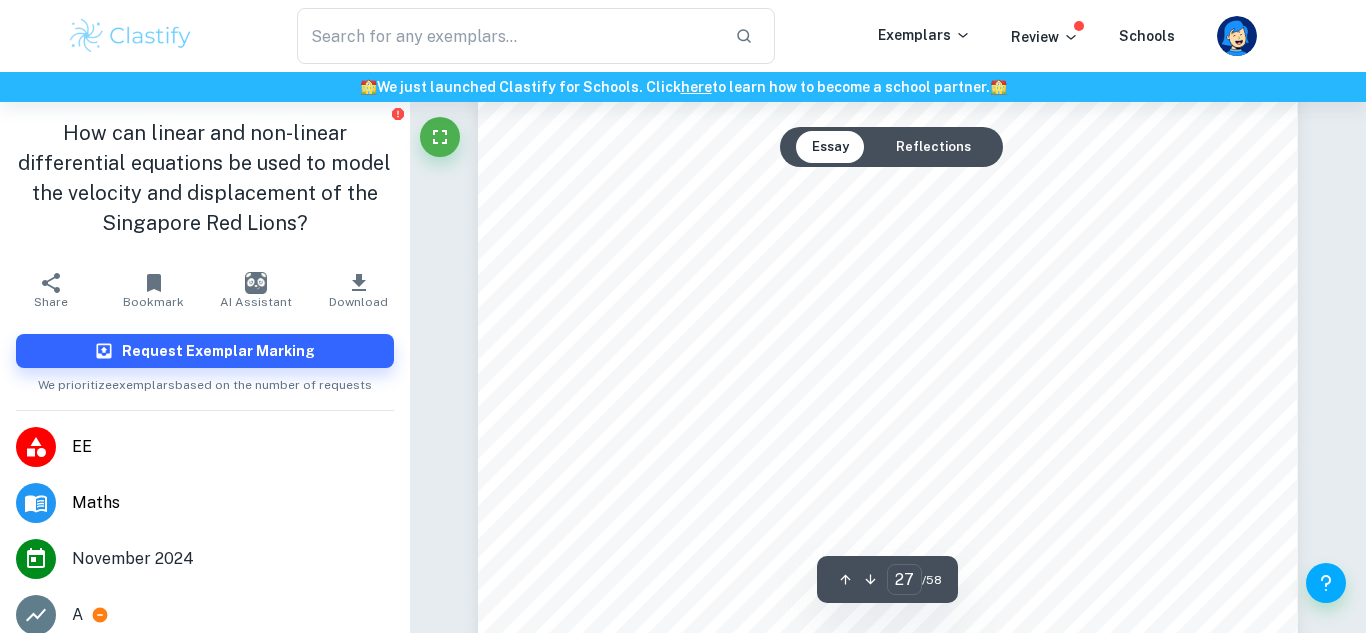 scroll, scrollTop: 30905, scrollLeft: 0, axis: vertical 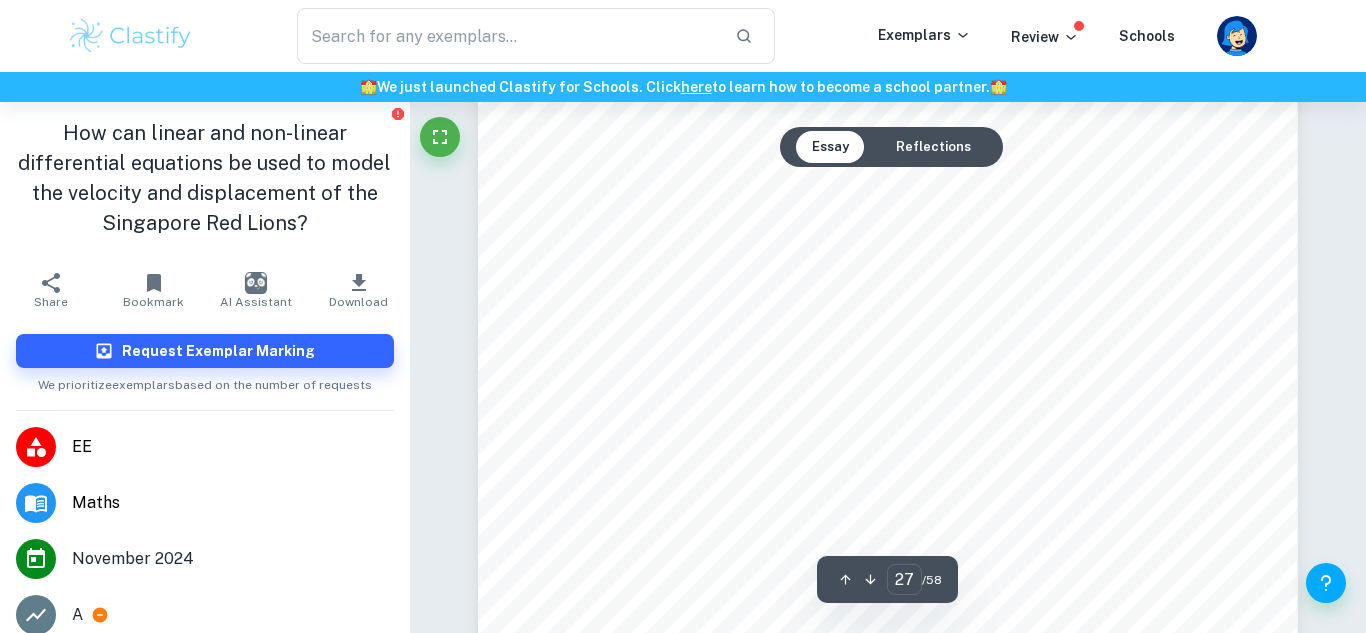 click on "=" at bounding box center [807, 487] 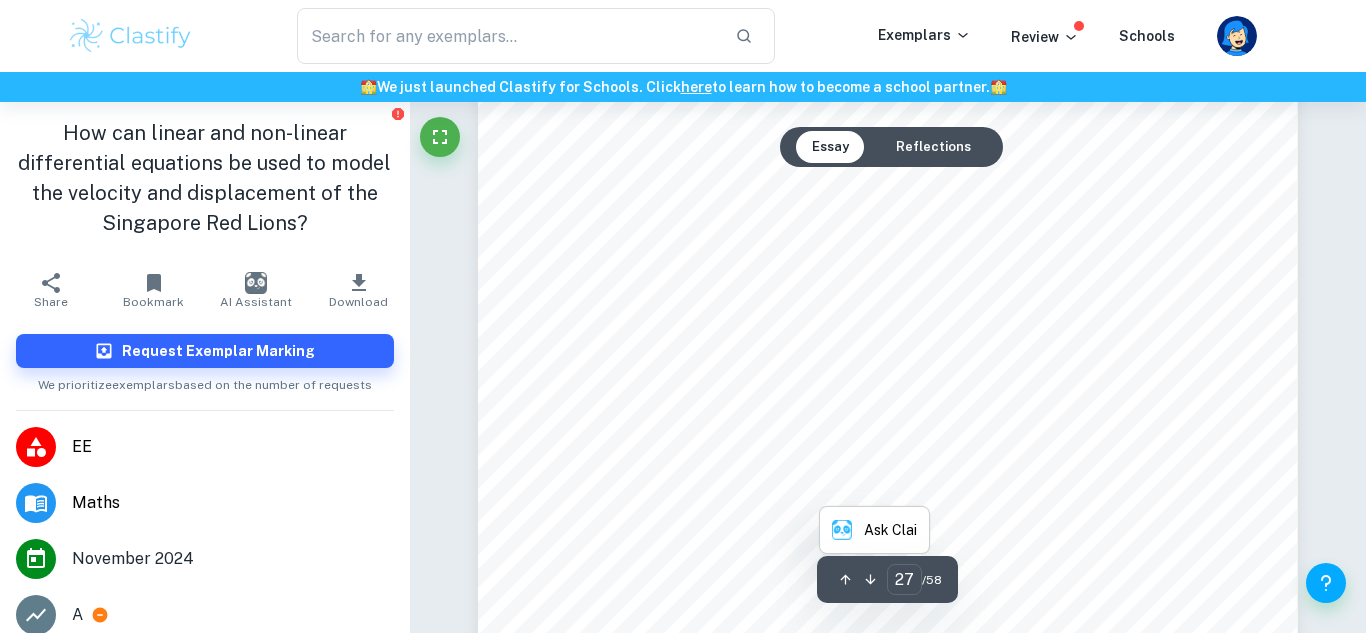 click on "=" at bounding box center [807, 487] 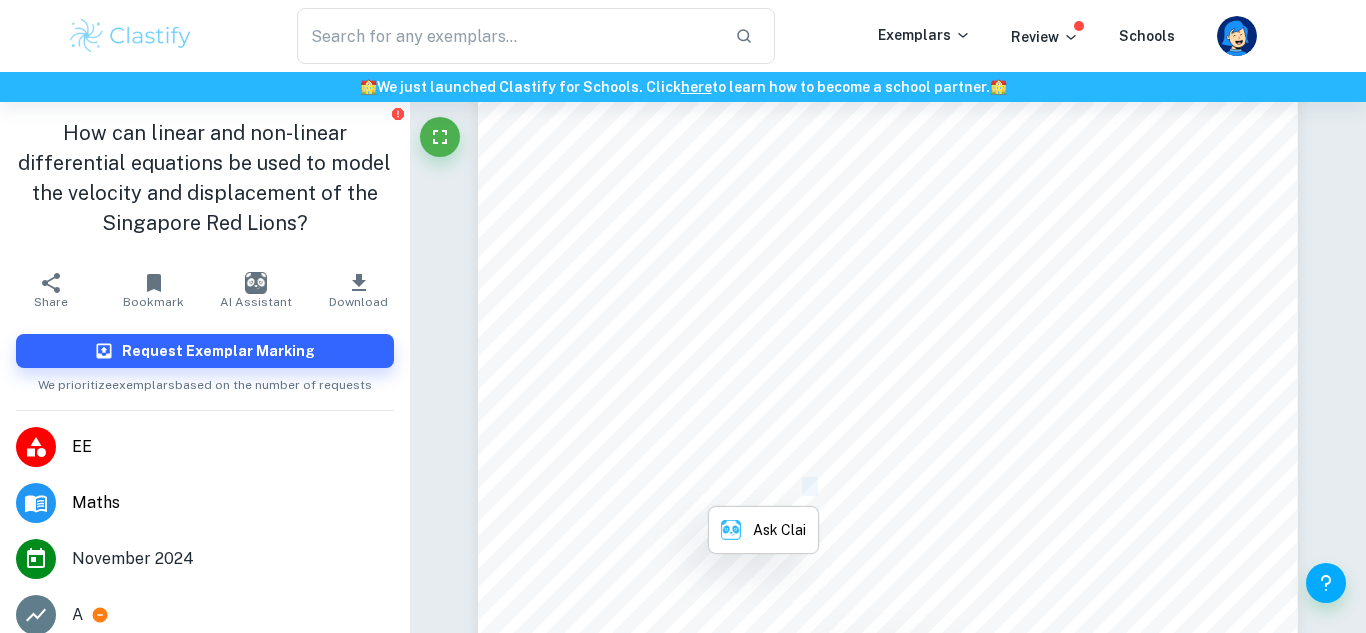 click on "=" at bounding box center (807, 487) 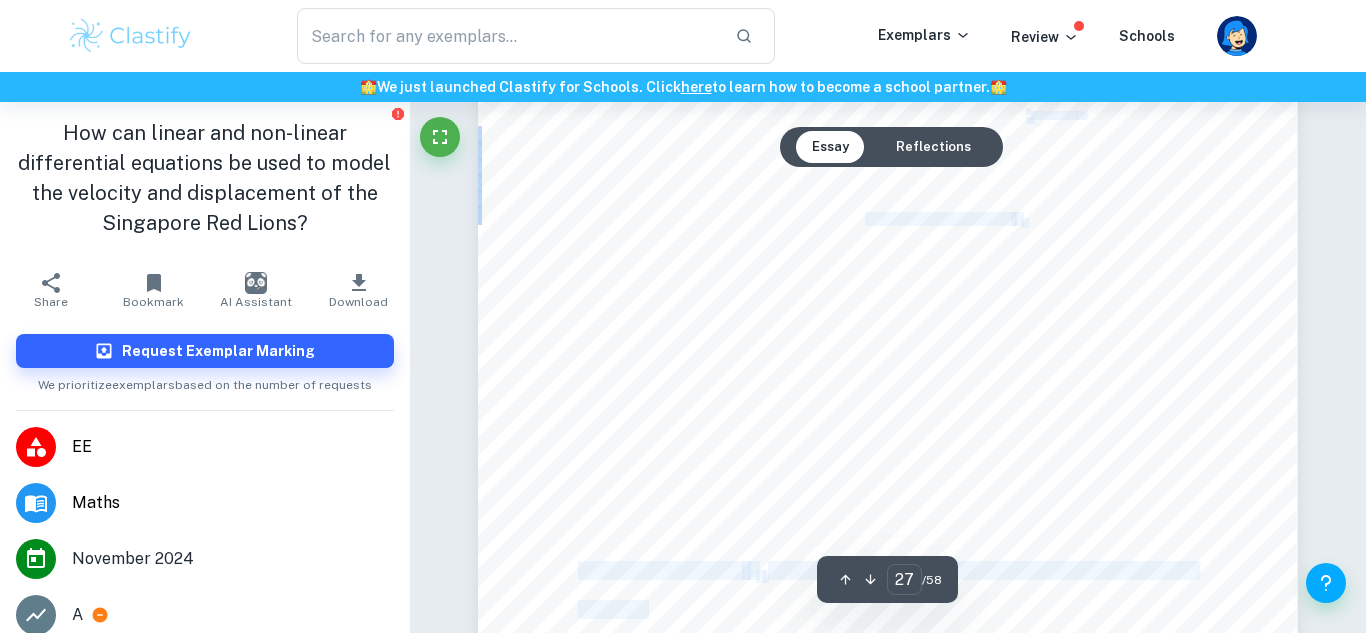 drag, startPoint x: 818, startPoint y: 473, endPoint x: 834, endPoint y: 502, distance: 33.12099 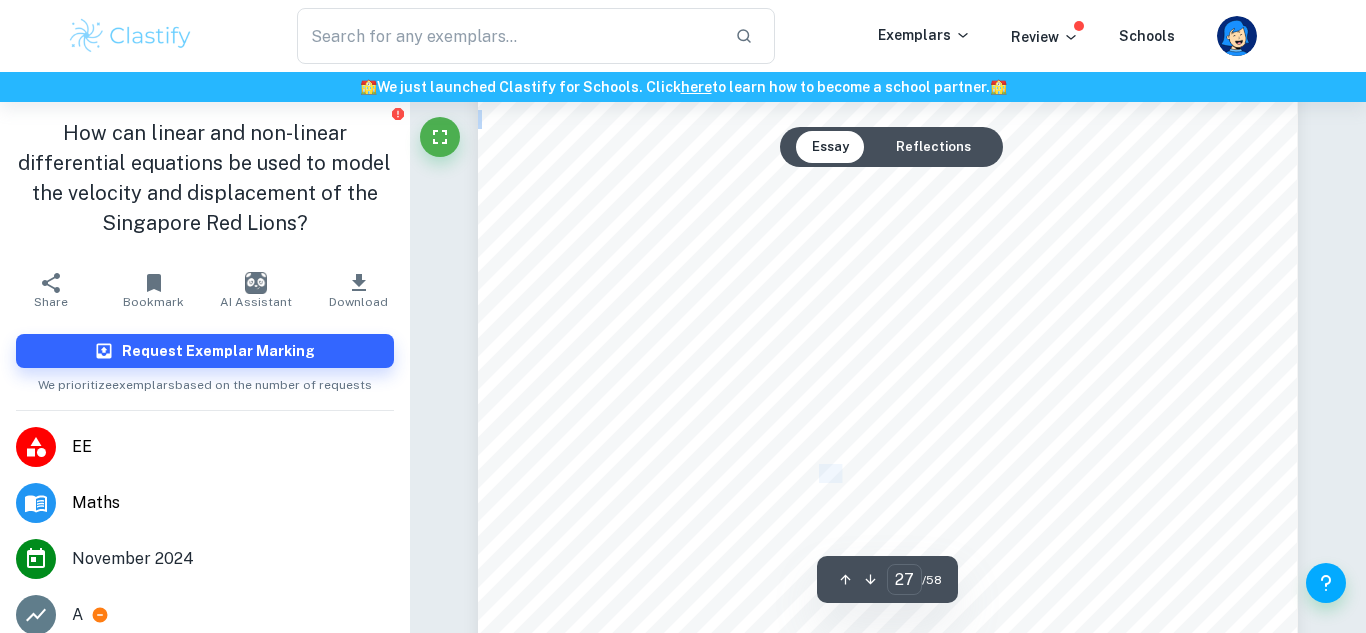 drag, startPoint x: 834, startPoint y: 502, endPoint x: 810, endPoint y: 479, distance: 33.24154 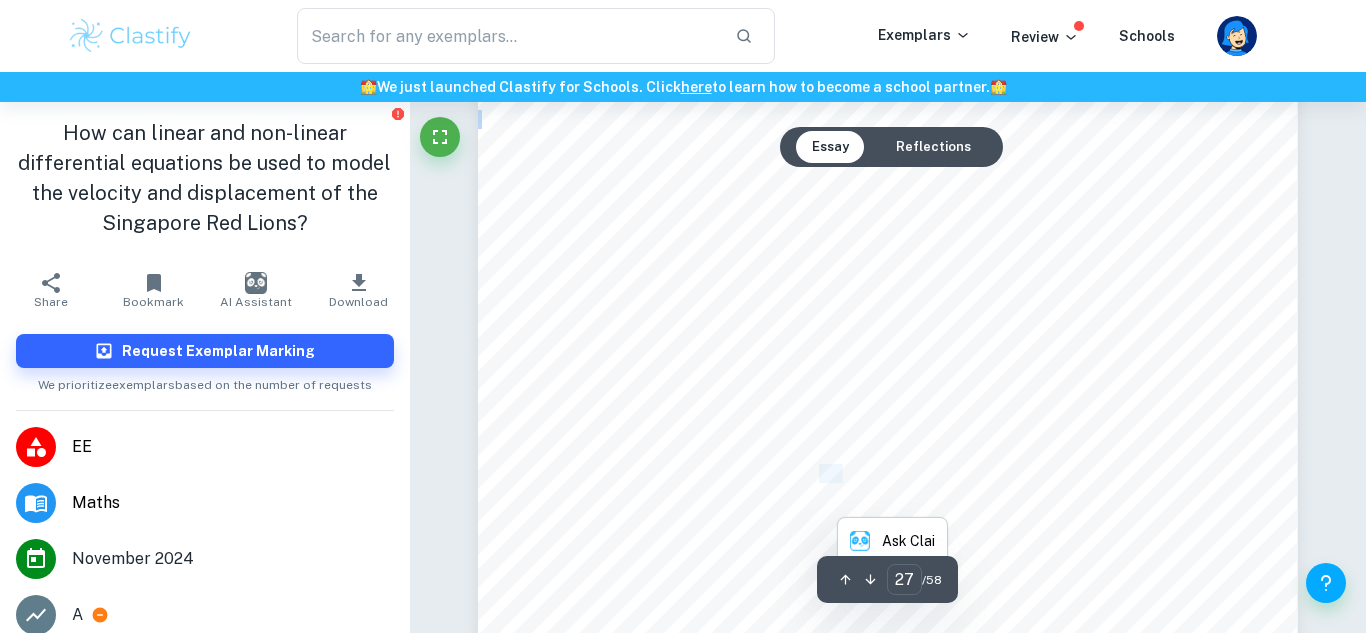 click on "=" at bounding box center [807, 487] 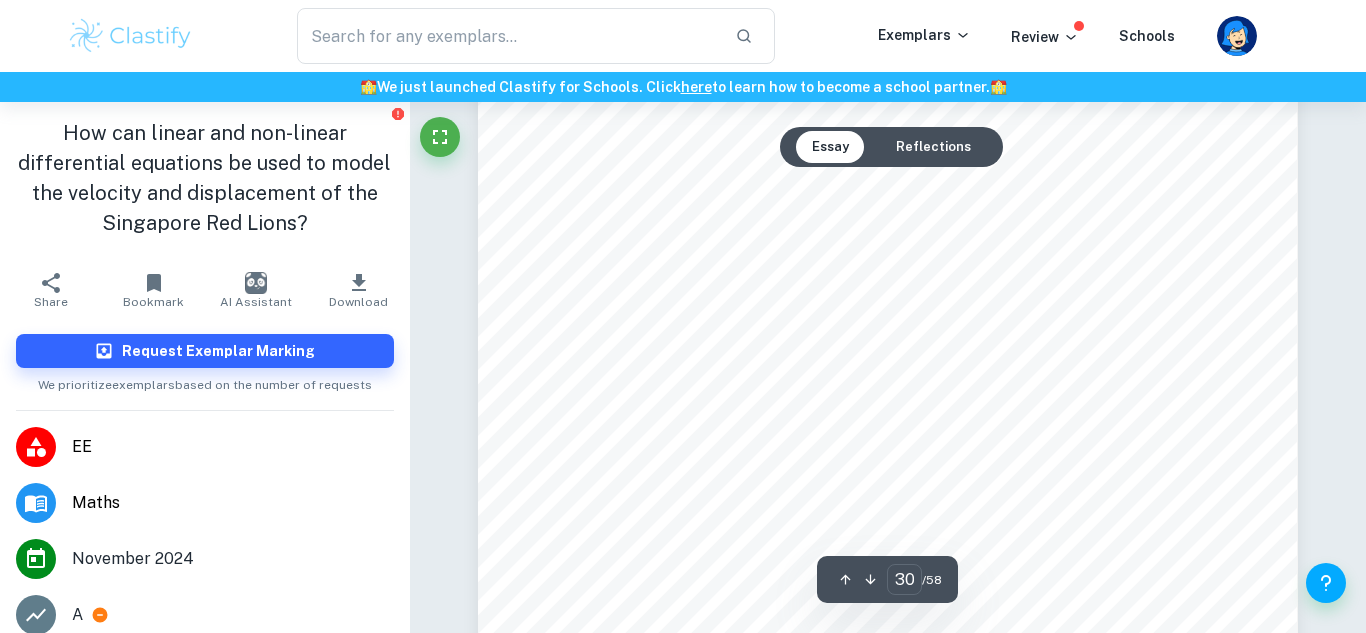 scroll, scrollTop: 34283, scrollLeft: 0, axis: vertical 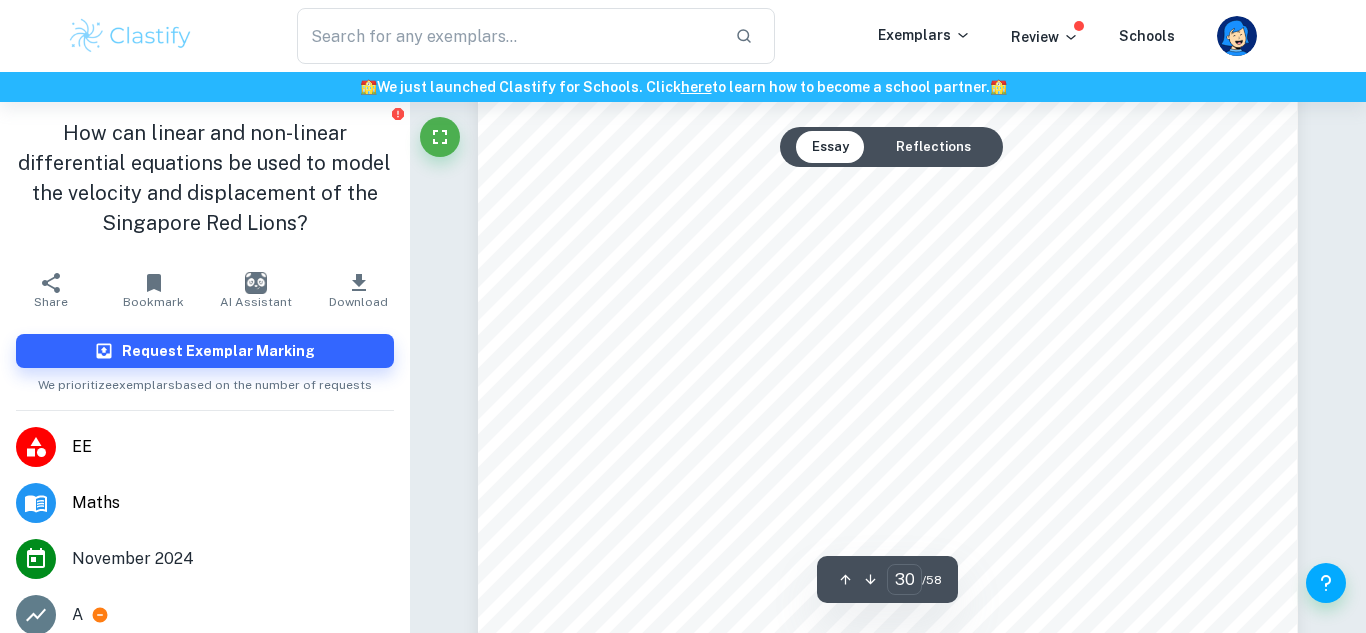 click on "+" at bounding box center (865, 279) 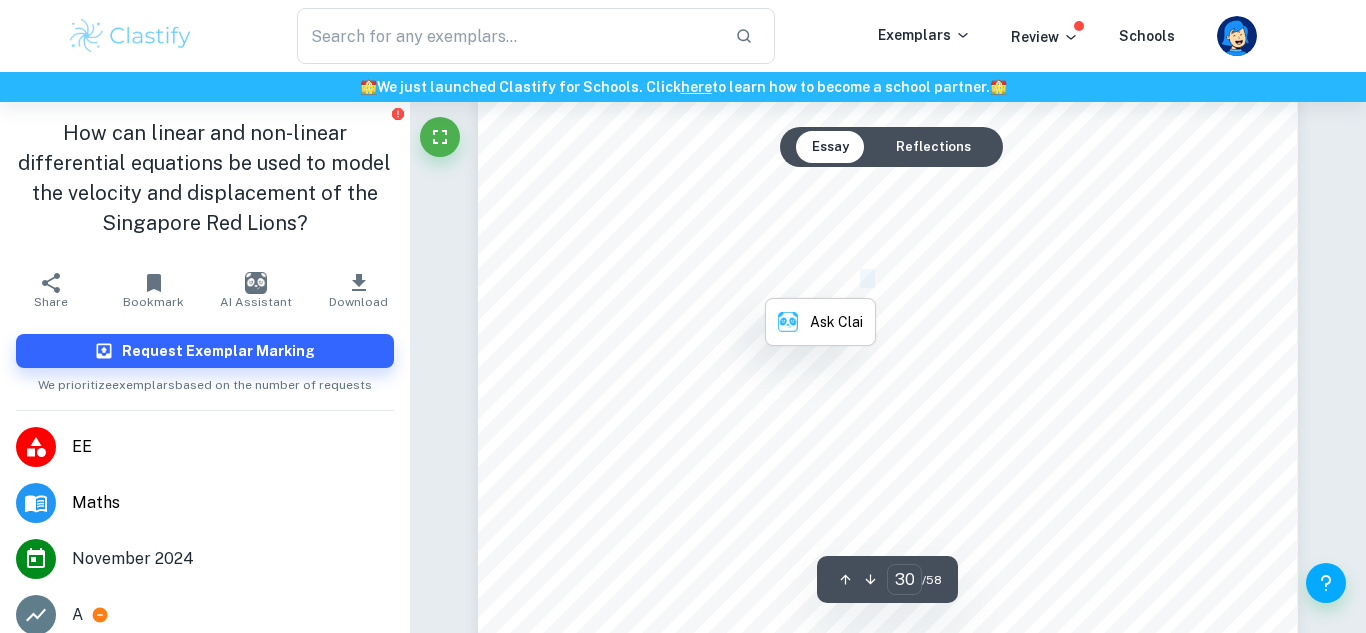 click on "This method is then repeated to find the value of" at bounding box center (755, 364) 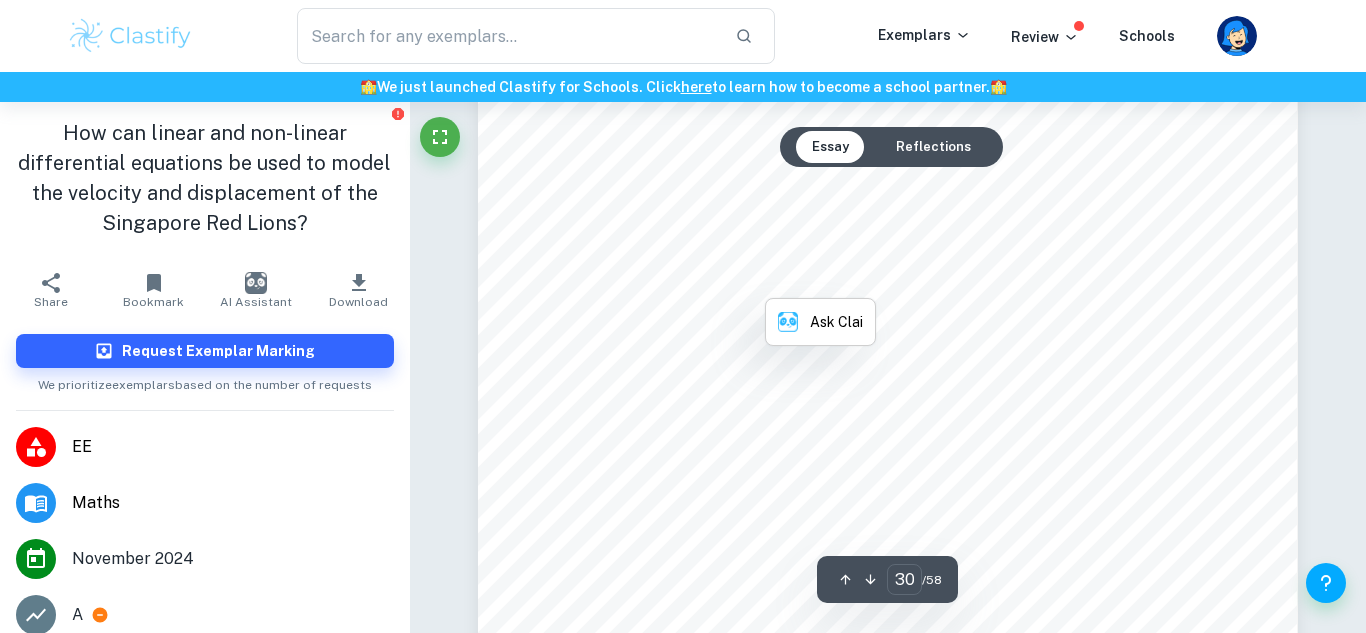 click on "This method is then repeated to find the value of" at bounding box center (755, 364) 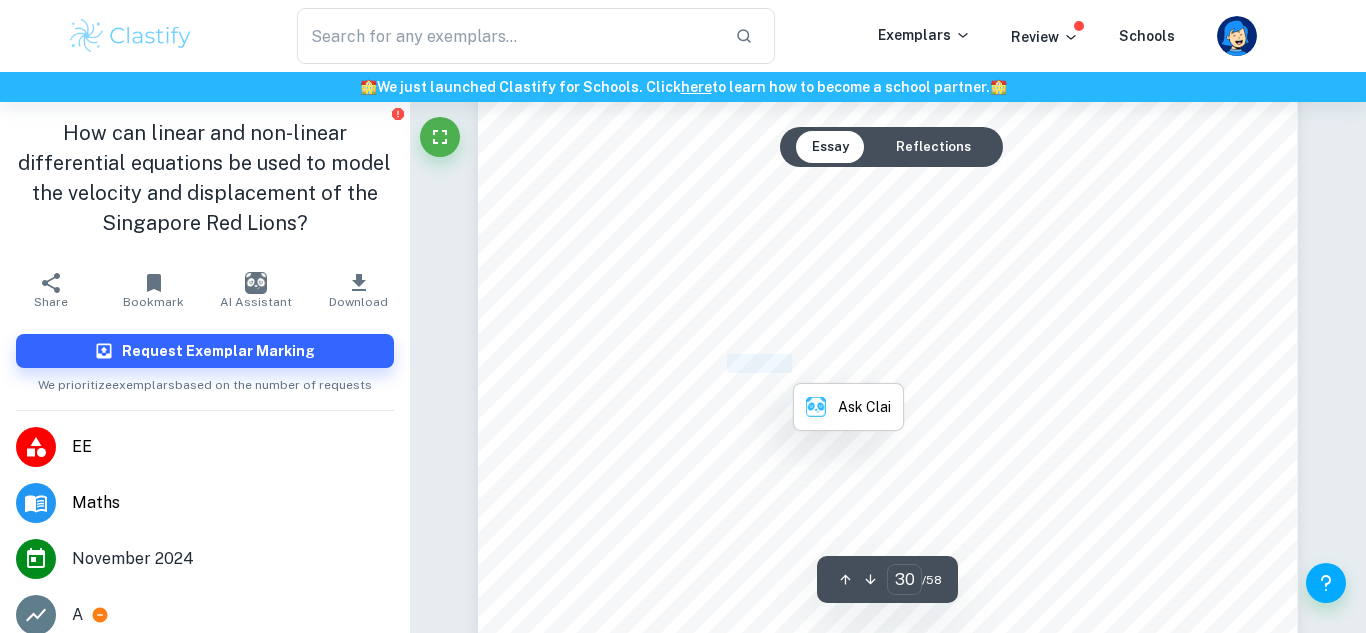 click on "This method is then repeated to find the value of" at bounding box center [755, 364] 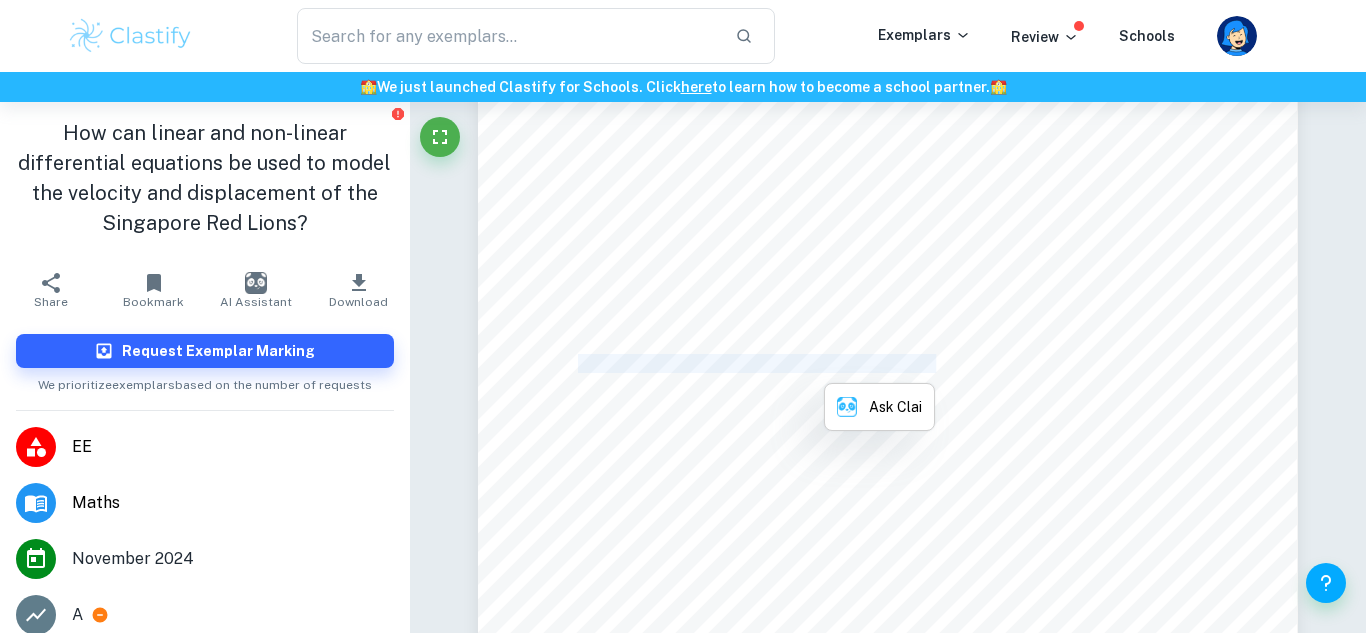 click on "This method is then repeated to find the value of" at bounding box center [755, 364] 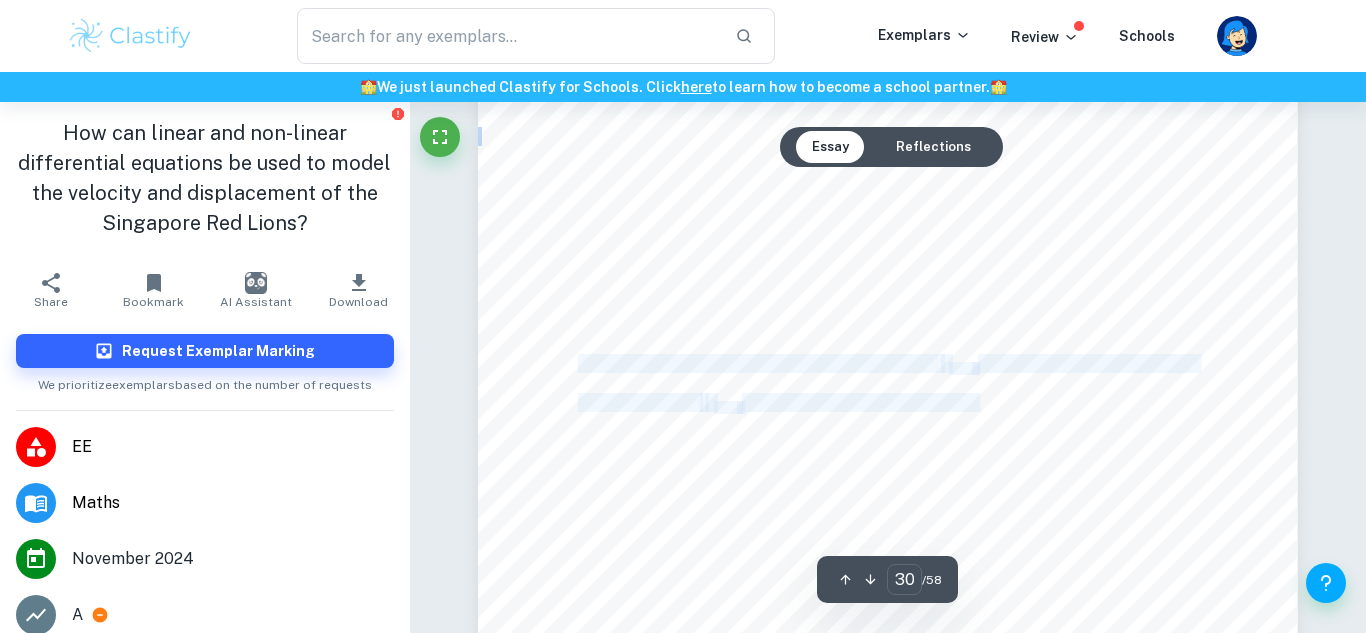 drag, startPoint x: 578, startPoint y: 361, endPoint x: 979, endPoint y: 400, distance: 402.89206 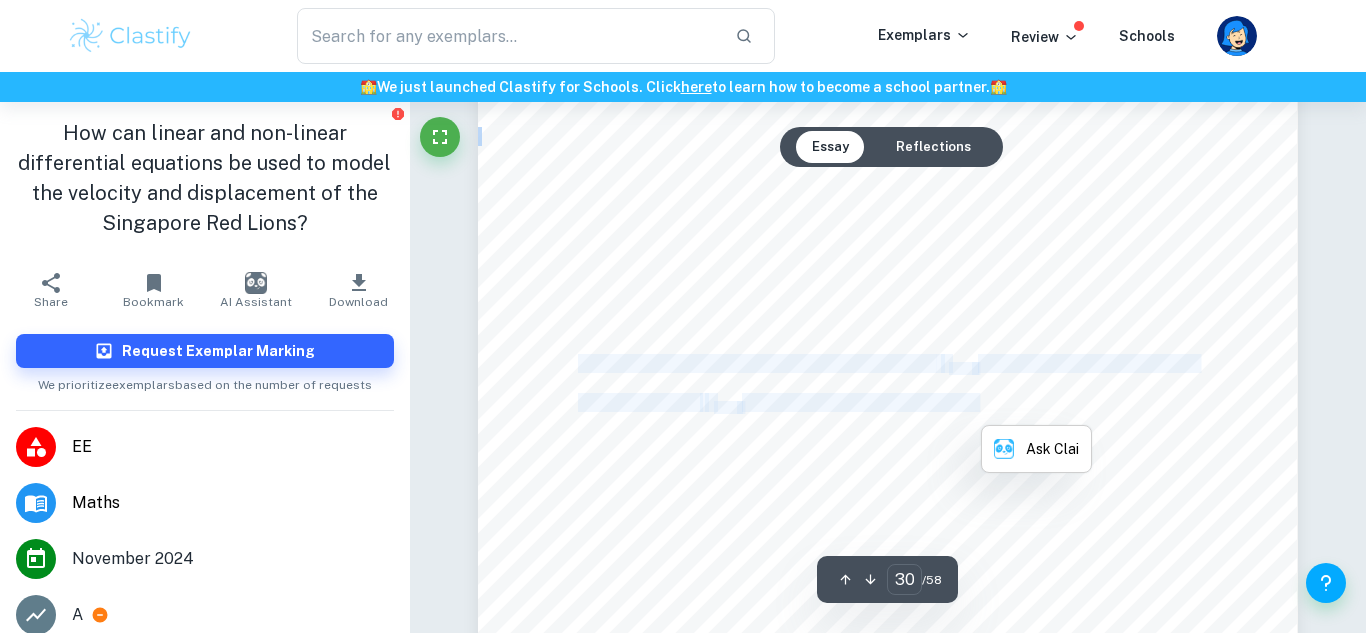 copy on "This method is then repeated to find the value of   ÿ !6'   after one time-step, and so on until all values of   ÿ !6'   are found over the desired range" 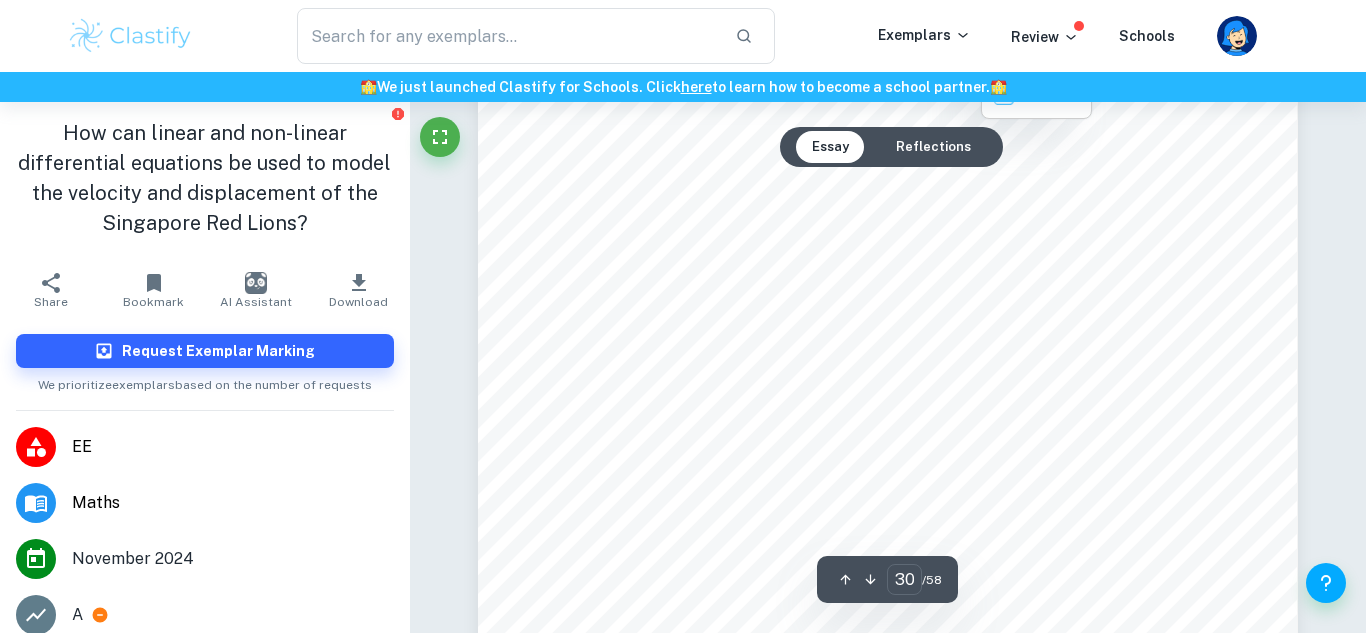 scroll, scrollTop: 34679, scrollLeft: 0, axis: vertical 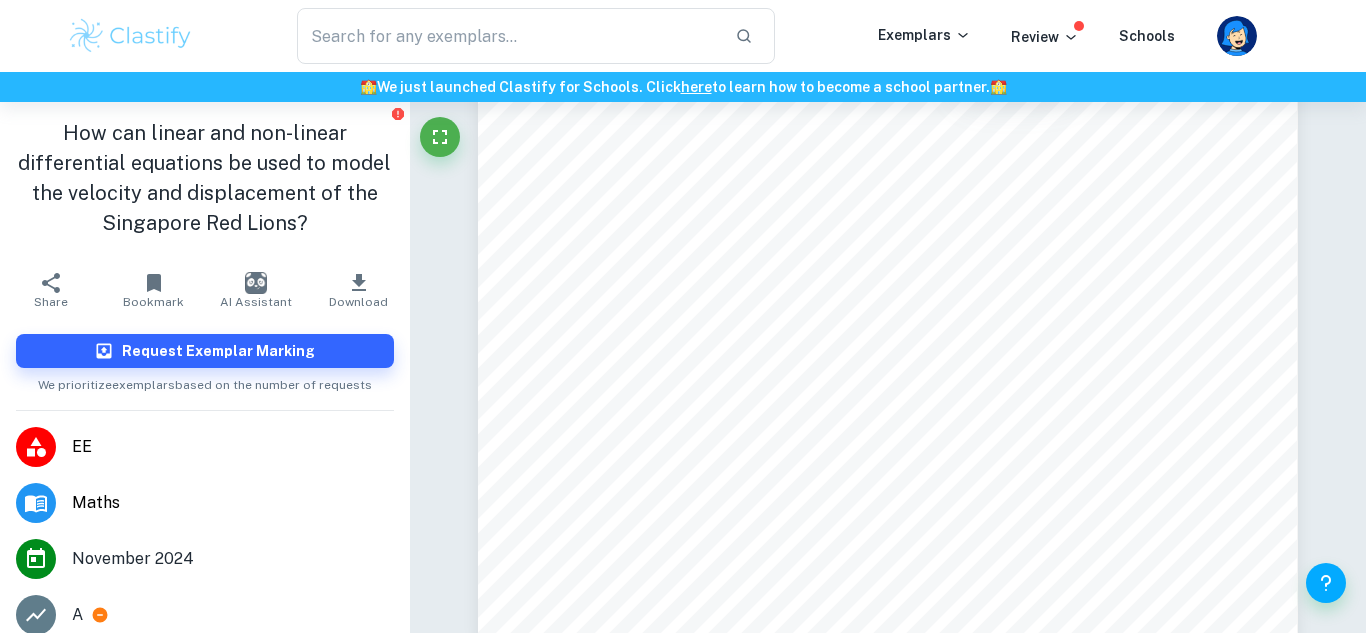 click on "Page 26 of 51 By obtaining four estimates of the slope, RK4 is able to construct a weighted average that combines information from different points within the interval, leading to a highly- precise approximation. Calculating the weighted average: ý 7*8   =  1 6   O 1 + 2   O 25 16 P   + 2   O 25 16 P   +  9 4 P   =  19 12 Hence, ÿ !6'   =  1 3   +  1 2   O 19 12 P   = 1.125 This method is then repeated to find the value of   ÿ !6'   after one time-step, and so on until all values of   ÿ !6'   are found over the desired range. 9.1.3: Applying the RK4 to numerically solve   ÿ(ý) : Recalling Equation (16): ýÿ ýÿ   = ý 2   O 2375000 2924207   ÿ )   +  29587500 2924207   ÿ $   2  1551701475 5848414   ÿ +  20291909008 8772621   P   ÿ Substituting   ý = 9.81 ýÿ ýÿ   = 9.81 2   O 2375000 2924207   ÿ )   +  29587500 2924207   ÿ $   2  1551701475 5848414   ÿ +  20291909008 8772621   P   ÿ Before the above equation can be solved using the RK4 Method, the initial values of ÿ" at bounding box center (888, 56) 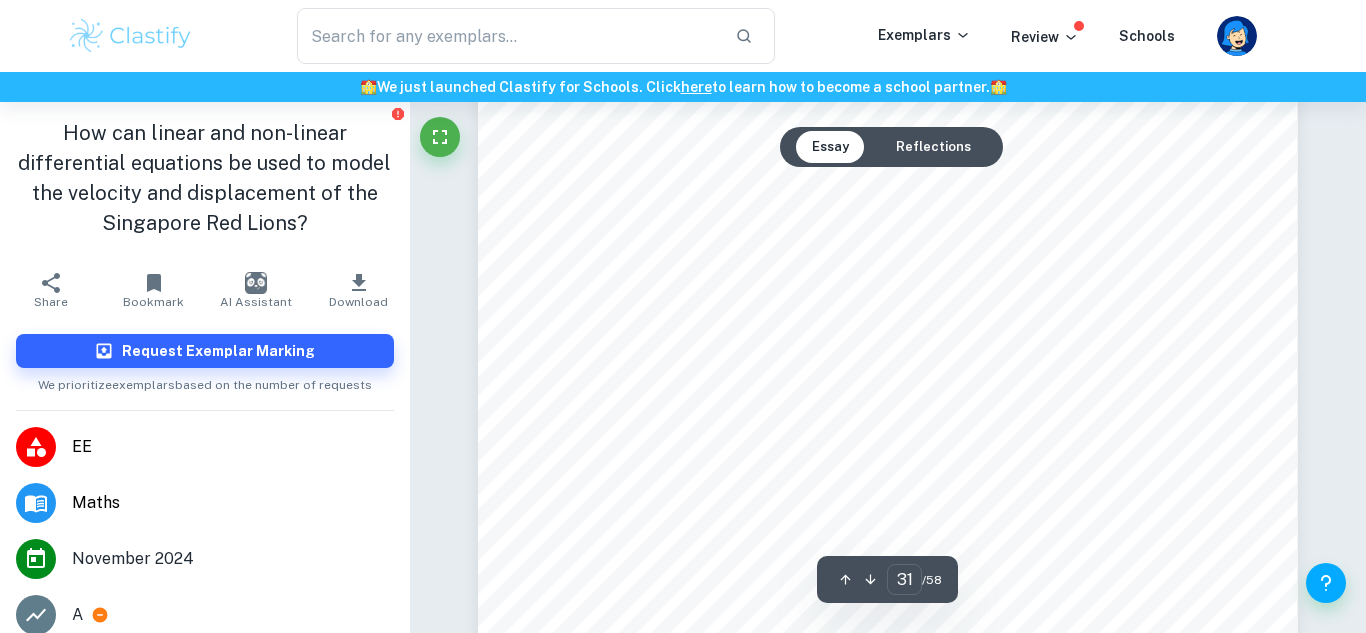 scroll, scrollTop: 35449, scrollLeft: 0, axis: vertical 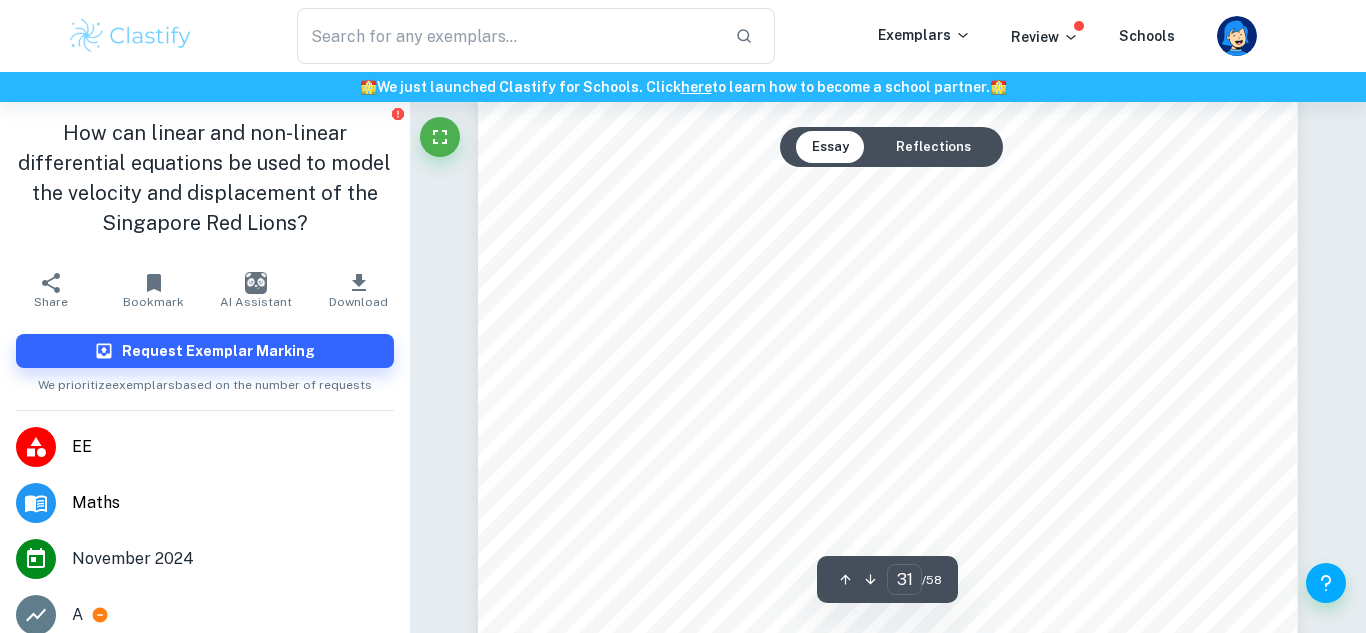 click on "Page 27 of 51 Recalling Equation (10): ÿ = 258.86ý ( ,/.$# )   + 58.86 At   ÿ = 24.87 , ÿ = 258.86e ,/.$ ( $:.<= )   + 58.86 j 58.453 Thus,   ÿ = 24.87 ,   ÿ = 58.4535 The range over which solutions are required is   27.73 f ÿ < 24.87. Hence: &ÿ = 27.73 2 24.87 = 2.86 The quotient obtained from   &# ?   must be an integer to ensure that the RK4 Method will approximate a value of   ÿ   at   ÿ = 24.87 . Hence, the largest step size that can be employed is   / = 0.01 . As demonstrated when solving   f2(x) = ÿ $ , applying RK4 to manually is tedious. If the RK4 Method were applied manually to solve for   v ( ÿ ) ,   deriving all 287 points would be extremely time-consuming. Hence, computational software was used to automate the process. 36   The full results of this are attached in the Appendix under Table 6, 7 and 8. 36   Obtained   from   <Fourth   Order   [PERSON_NAME]   Method   Calculator=   - [URL][DOMAIN_NAME][PERSON_NAME]" at bounding box center [888, 455] 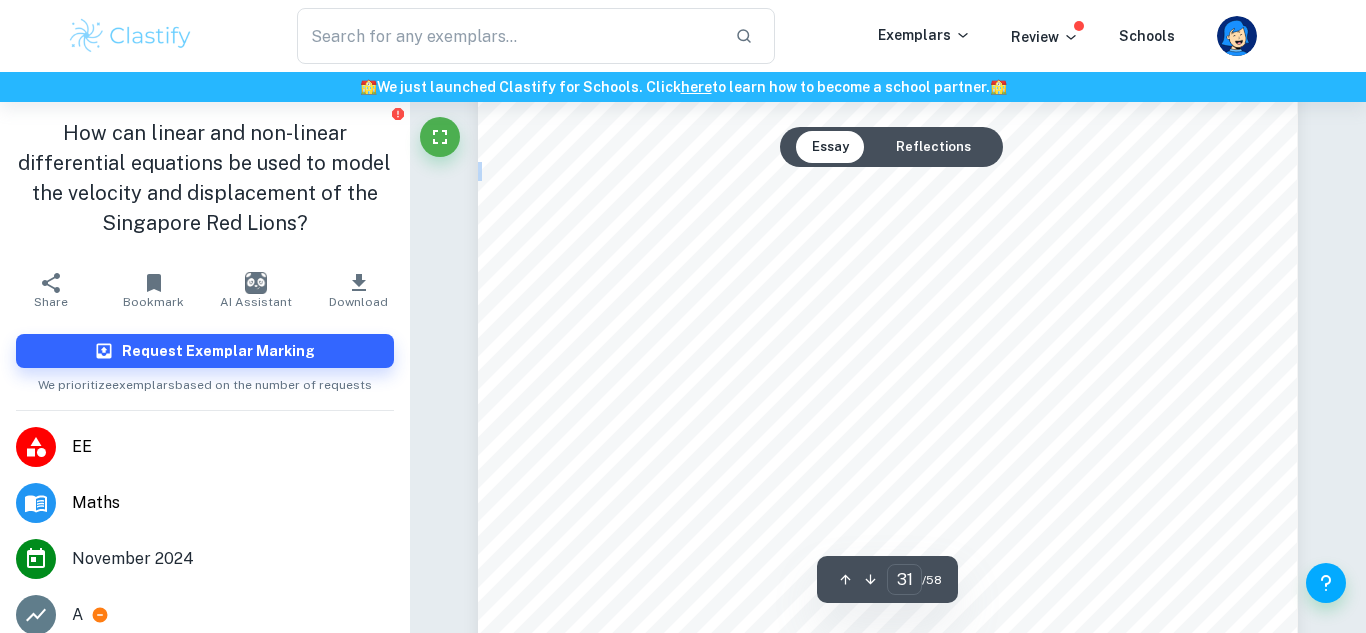 click on "&ÿ = 27.73 2 24.87 = 2.86" at bounding box center (888, 411) 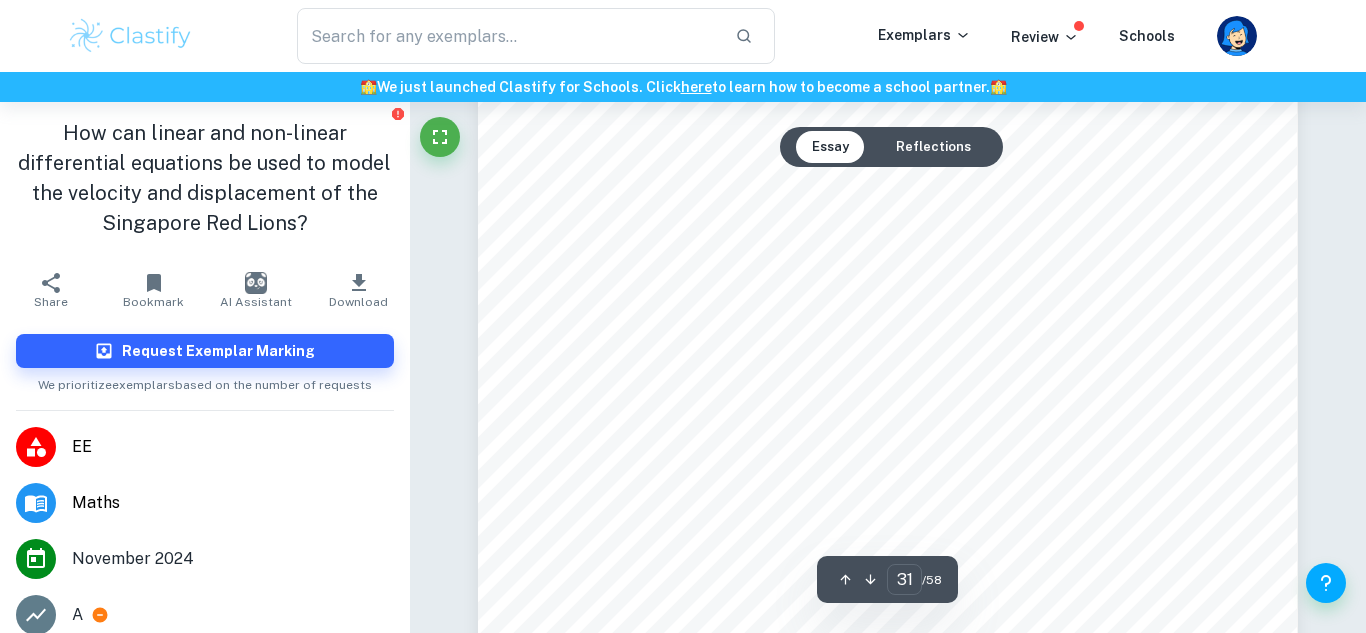 click on "&ÿ = 27.73 2 24.87 = 2.86" at bounding box center [888, 411] 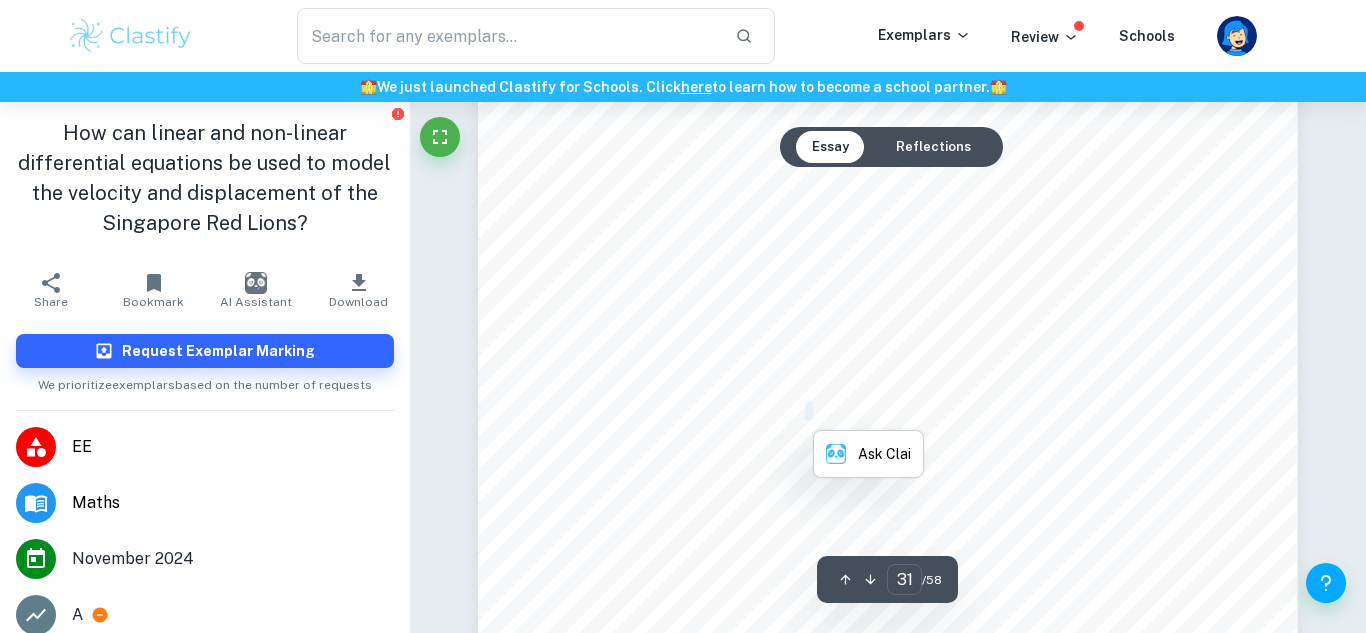 click on "&ÿ = 27.73 2 24.87 = 2.86" at bounding box center [888, 411] 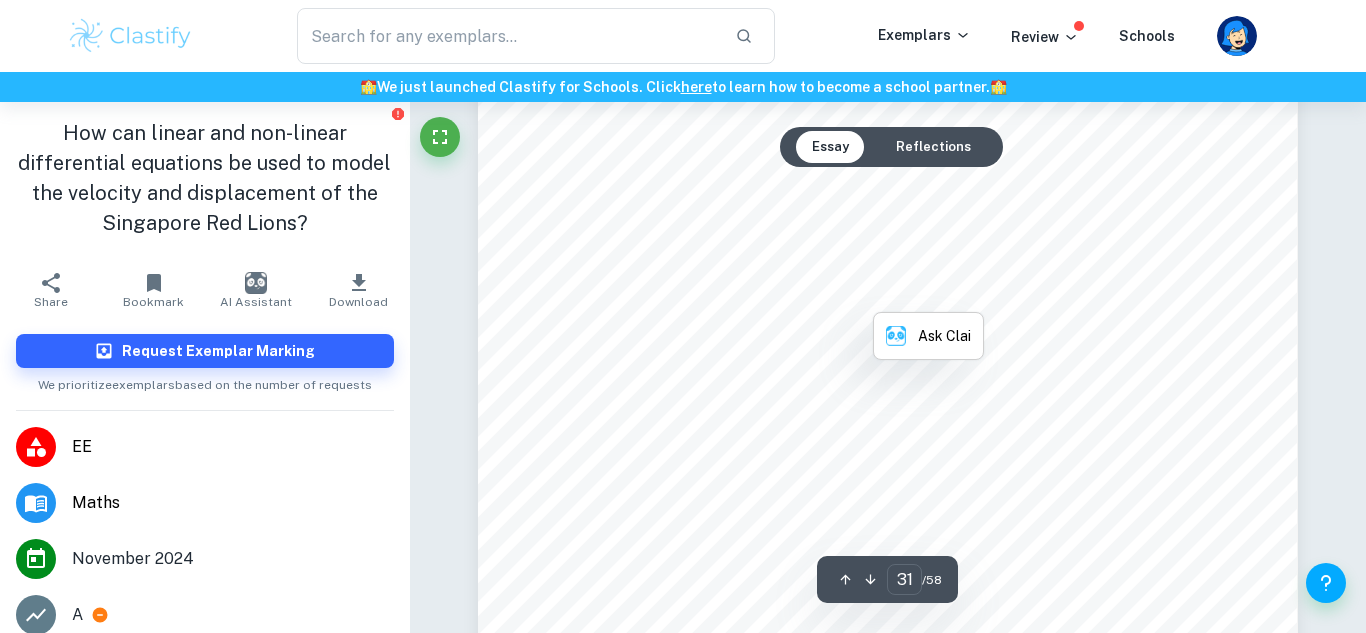 scroll, scrollTop: 35602, scrollLeft: 0, axis: vertical 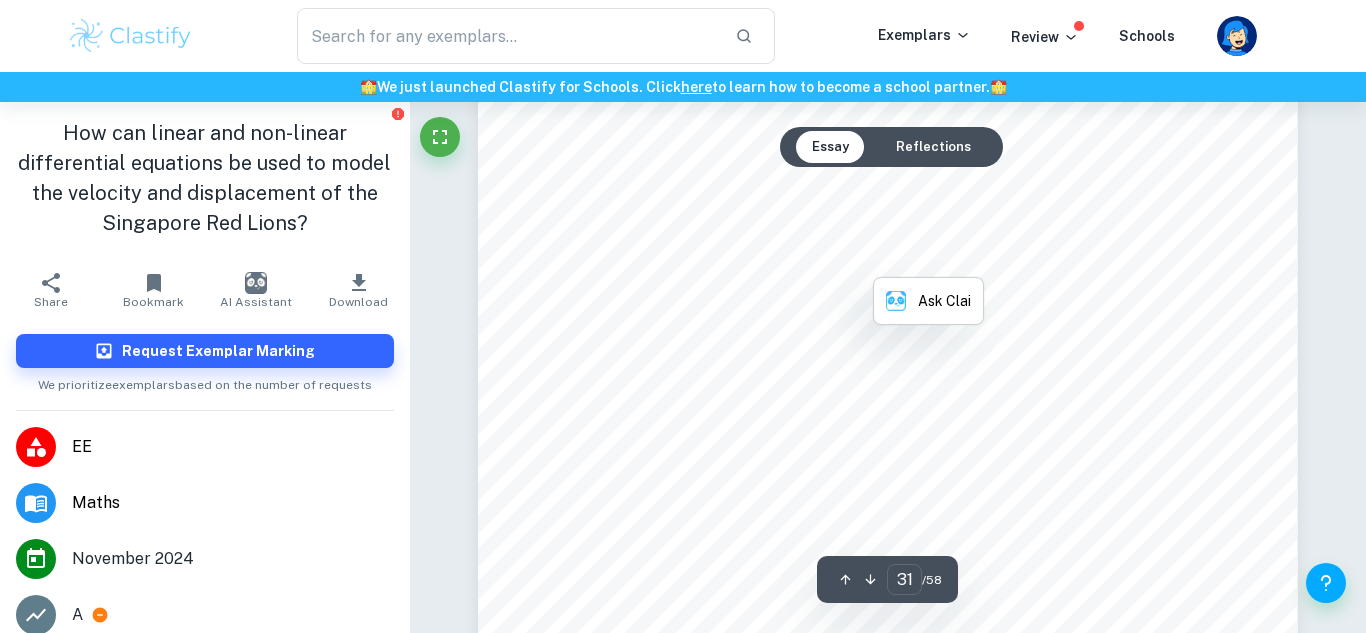 click on "Page 27 of 51 Recalling Equation (10): ÿ = 258.86ý ( ,/.$# )   + 58.86 At   ÿ = 24.87 , ÿ = 258.86e ,/.$ ( $:.<= )   + 58.86 j 58.453 Thus,   ÿ = 24.87 ,   ÿ = 58.4535 The range over which solutions are required is   27.73 f ÿ < 24.87. Hence: &ÿ = 27.73 2 24.87 = 2.86 The quotient obtained from   &# ?   must be an integer to ensure that the RK4 Method will approximate a value of   ÿ   at   ÿ = 24.87 . Hence, the largest step size that can be employed is   / = 0.01 . As demonstrated when solving   f2(x) = ÿ $ , applying RK4 to manually is tedious. If the RK4 Method were applied manually to solve for   v ( ÿ ) ,   deriving all 287 points would be extremely time-consuming. Hence, computational software was used to automate the process. 36   The full results of this are attached in the Appendix under Table 6, 7 and 8. 36   Obtained   from   <Fourth   Order   [PERSON_NAME]   Method   Calculator=   - [URL][DOMAIN_NAME][PERSON_NAME]" at bounding box center [888, 302] 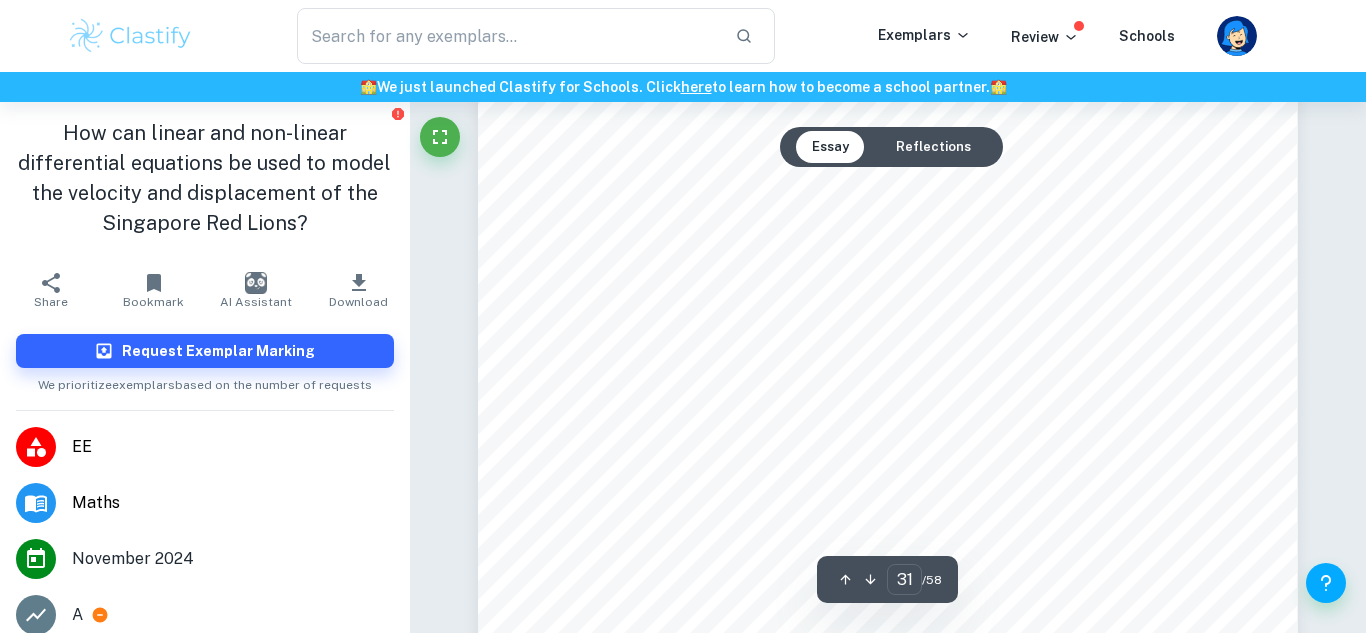 click on "Page 27 of 51 Recalling Equation (10): ÿ = 258.86ý ( ,/.$# )   + 58.86 At   ÿ = 24.87 , ÿ = 258.86e ,/.$ ( $:.<= )   + 58.86 j 58.453 Thus,   ÿ = 24.87 ,   ÿ = 58.4535 The range over which solutions are required is   27.73 f ÿ < 24.87. Hence: &ÿ = 27.73 2 24.87 = 2.86 The quotient obtained from   &# ?   must be an integer to ensure that the RK4 Method will approximate a value of   ÿ   at   ÿ = 24.87 . Hence, the largest step size that can be employed is   / = 0.01 . As demonstrated when solving   f2(x) = ÿ $ , applying RK4 to manually is tedious. If the RK4 Method were applied manually to solve for   v ( ÿ ) ,   deriving all 287 points would be extremely time-consuming. Hence, computational software was used to automate the process. 36   The full results of this are attached in the Appendix under Table 6, 7 and 8. 36   Obtained   from   <Fourth   Order   [PERSON_NAME]   Method   Calculator=   - [URL][DOMAIN_NAME][PERSON_NAME]" at bounding box center (888, 302) 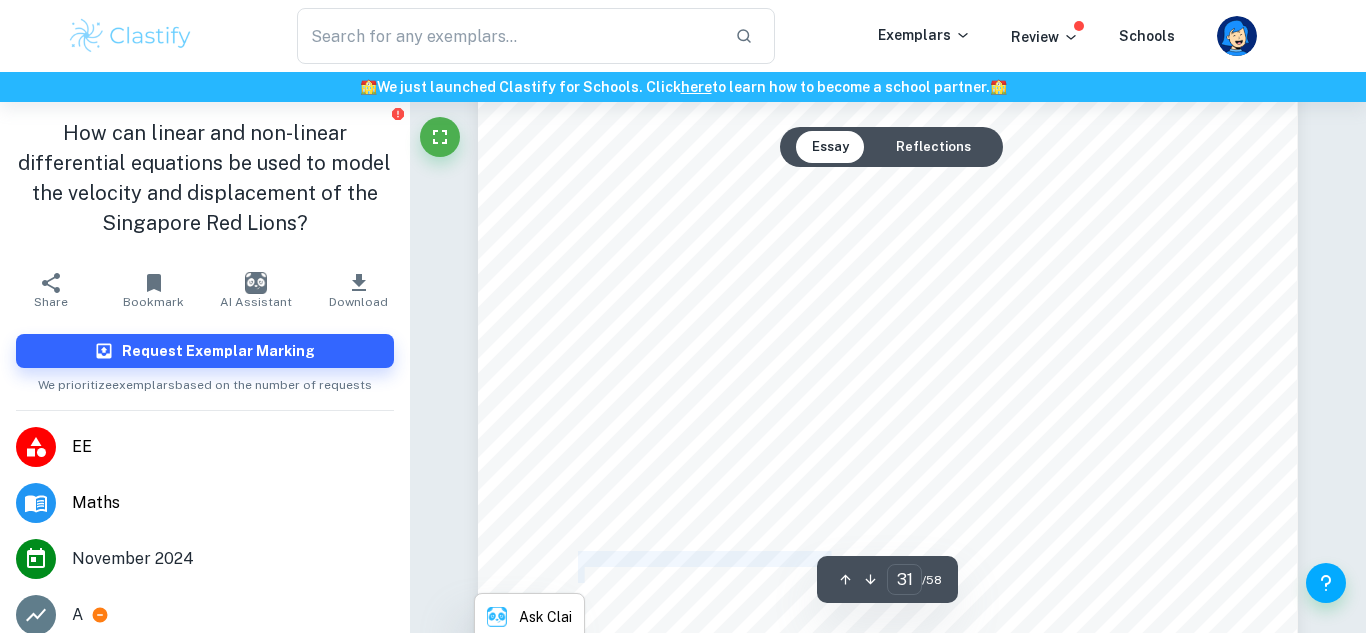 scroll, scrollTop: 35805, scrollLeft: 0, axis: vertical 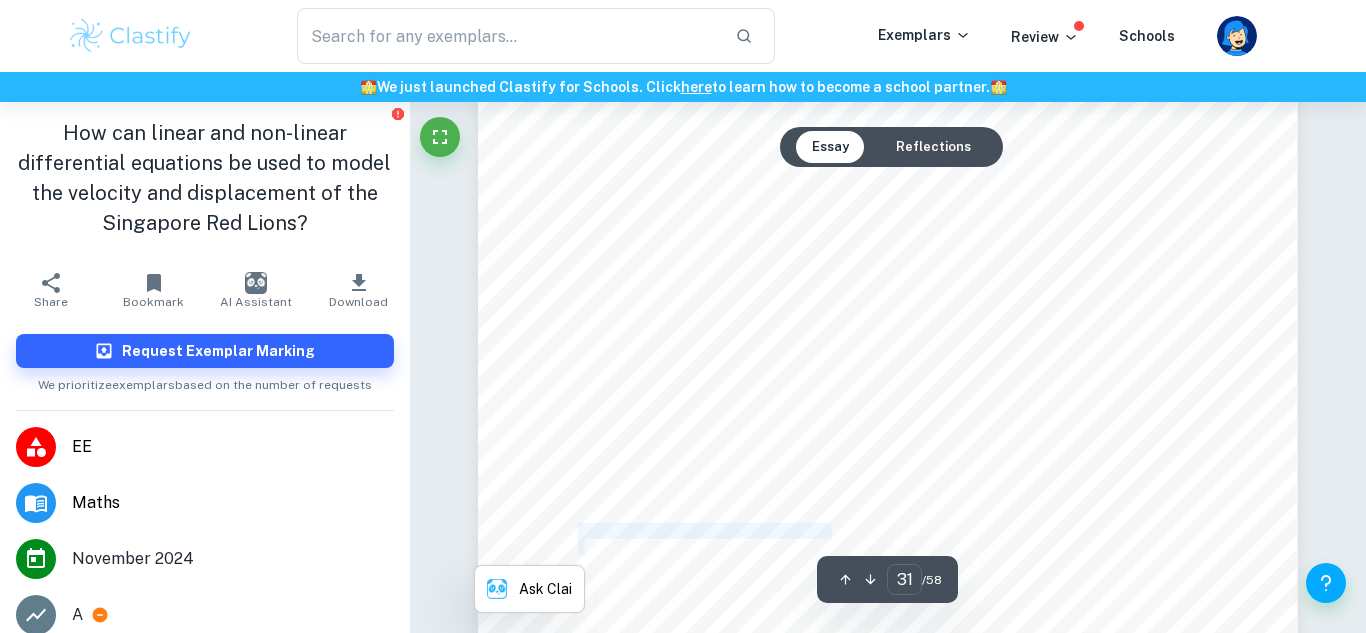 click on "The full results of this are attached in the Appendix under Table 6, 7 and 8." at bounding box center (925, 411) 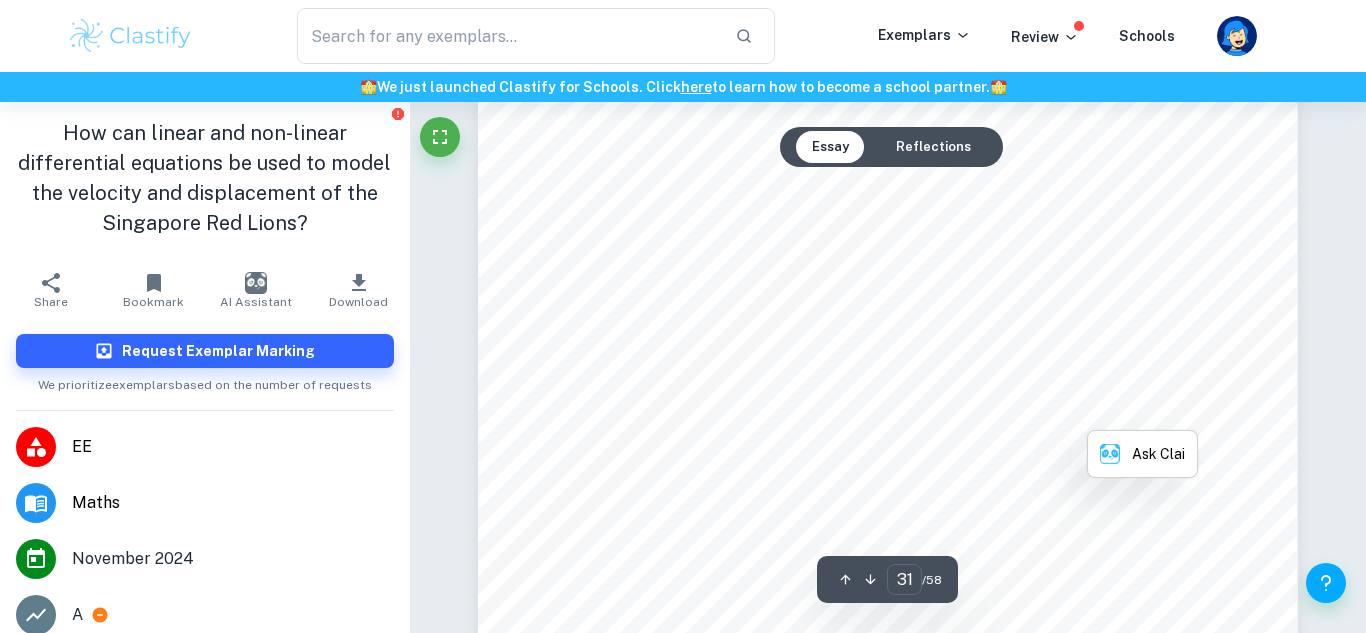 click on "The full results of this are attached in the Appendix under Table 6, 7 and 8." at bounding box center (925, 411) 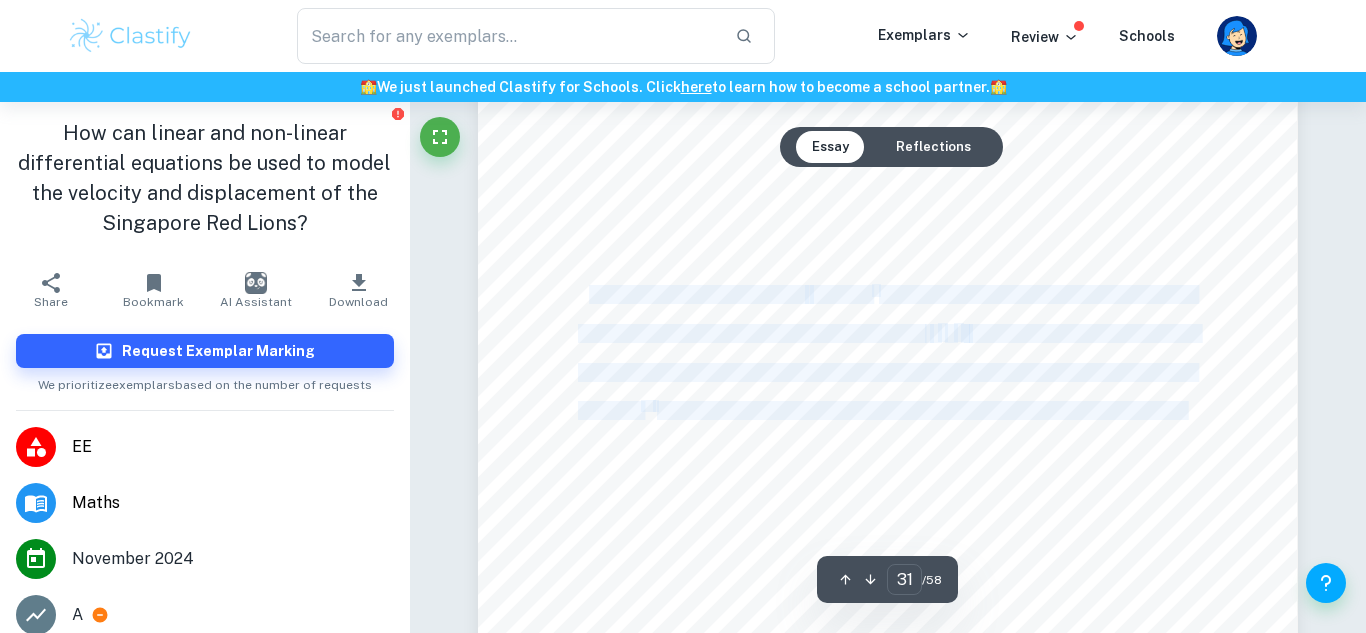 drag, startPoint x: 587, startPoint y: 298, endPoint x: 1194, endPoint y: 403, distance: 616.0146 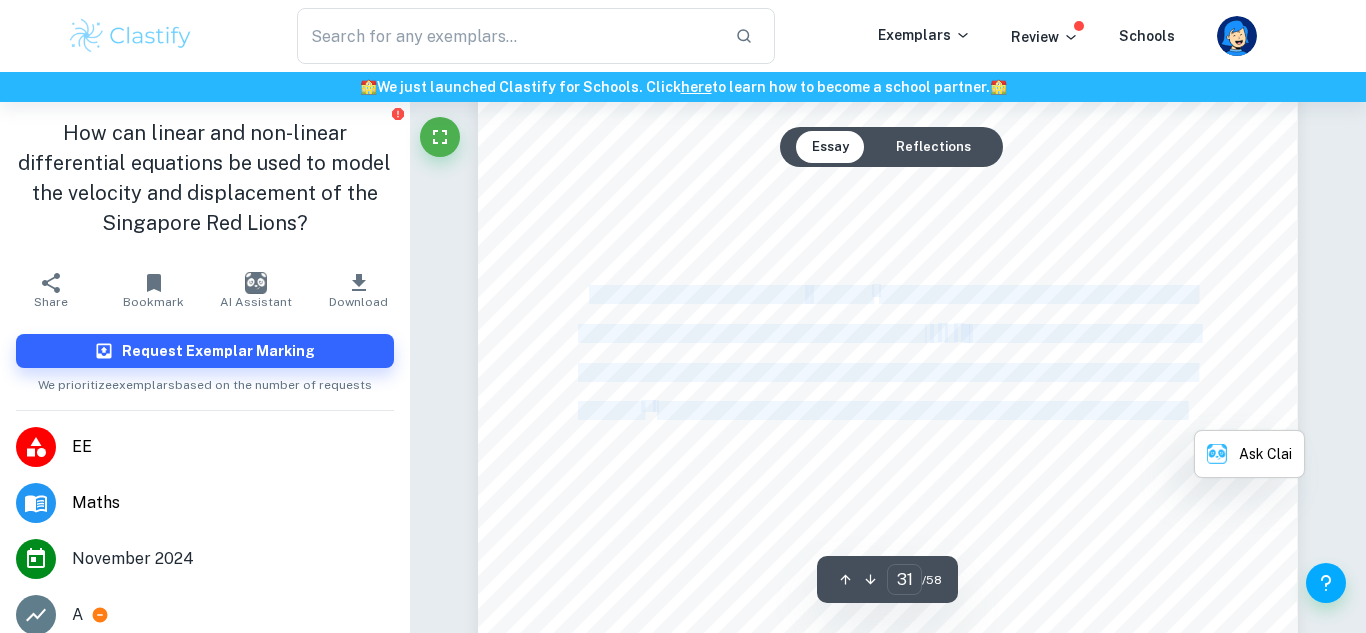 copy on "s demonstrated when solving   f2(x) = ÿ $ , applying RK4 to manually is tedious. If the RK4 Method were applied manually to solve for   v ( ÿ ) ,   deriving all 287 points would be extremely time-consuming. Hence, computational software was used to automate the process. 36   The full results of this are attached in the Appendix under Table 6, 7 and 8" 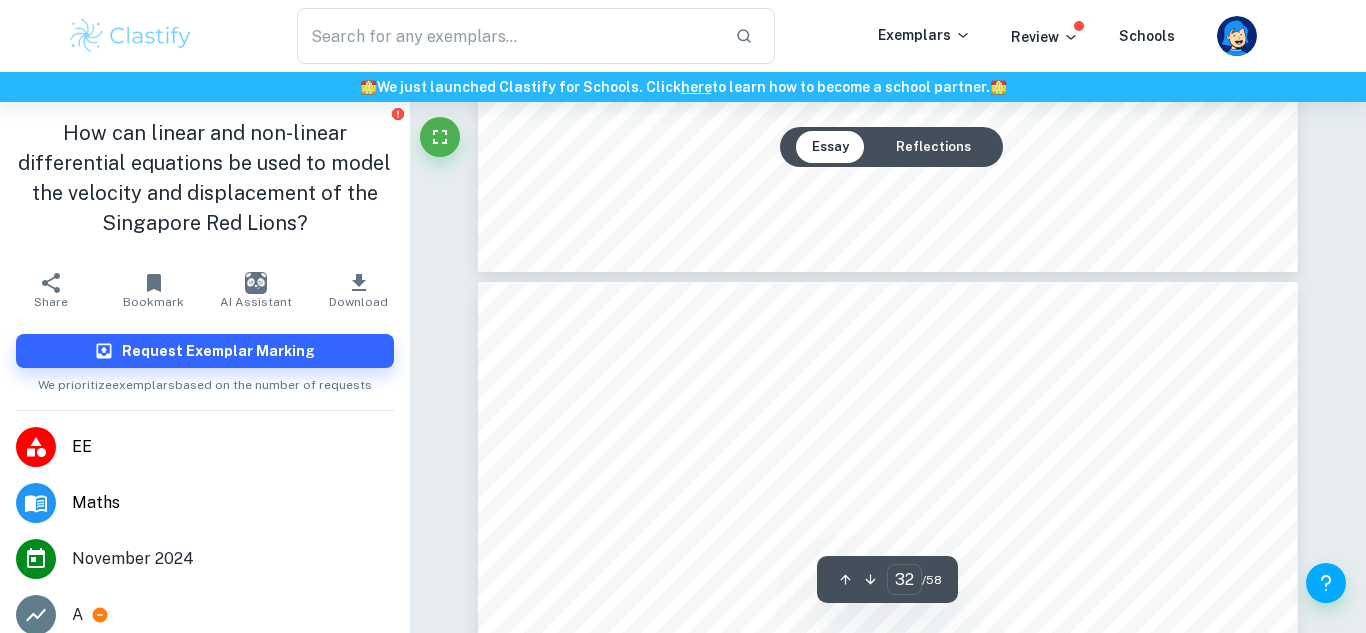 scroll, scrollTop: 36225, scrollLeft: 0, axis: vertical 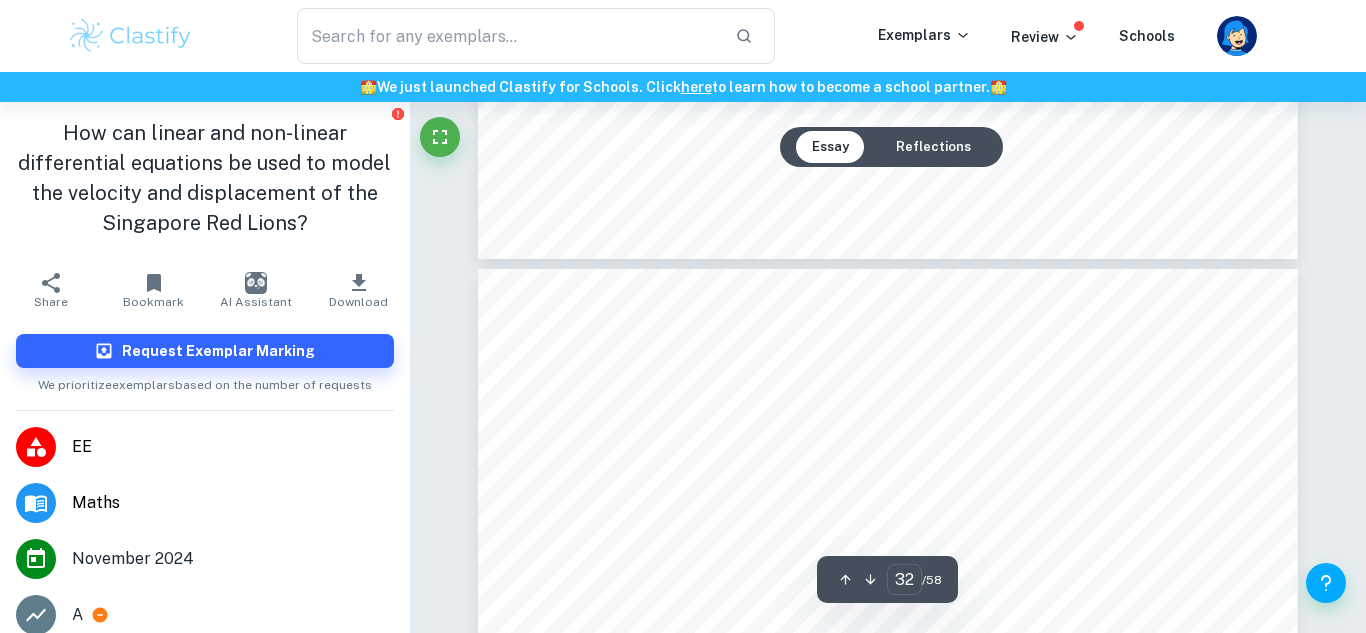 click on "Page 28 of 51 8 of these points, ranging from   24.87 f ÿ f 27.73   are listed below in Table 3 and will later be used for interpolation in order to generate a polynomial that approximates   ÿ(ÿ) for the second segment. ÿ / ÿ   ÿ/[PERSON_NAME] ,'   (3ýý) 24.87   58.453 24.89   58.454 24.92   58.450 26.01   47.609 26.59   32.295 27.16   18.901 27.52   13.358 27.73   11.167 Table 3: 8 Selected values of   ÿ   obtained computationally from the RK4 Method 9.1.4: [PERSON_NAME] Interpolation: [PERSON_NAME] and [PERSON_NAME] Interpolation are the two main methods of interpolation. [PERSON_NAME] Interpolation was selected over Lagrange Interpolation due to Lagrange Interpolation9s numerical instability 37 . The [PERSON_NAME] Interpolation formula, which produces a [PERSON_NAME] Polynomial, interpolates a set of coordinates   { ( ÿ @ , ÿ @   ) } . [PERSON_NAME], 8ON THE STABILITY OF INTERPOLATION9,   Journal of Computational Mathematics   1, no. 1 ([DATE]): 34344." at bounding box center (888, 848) 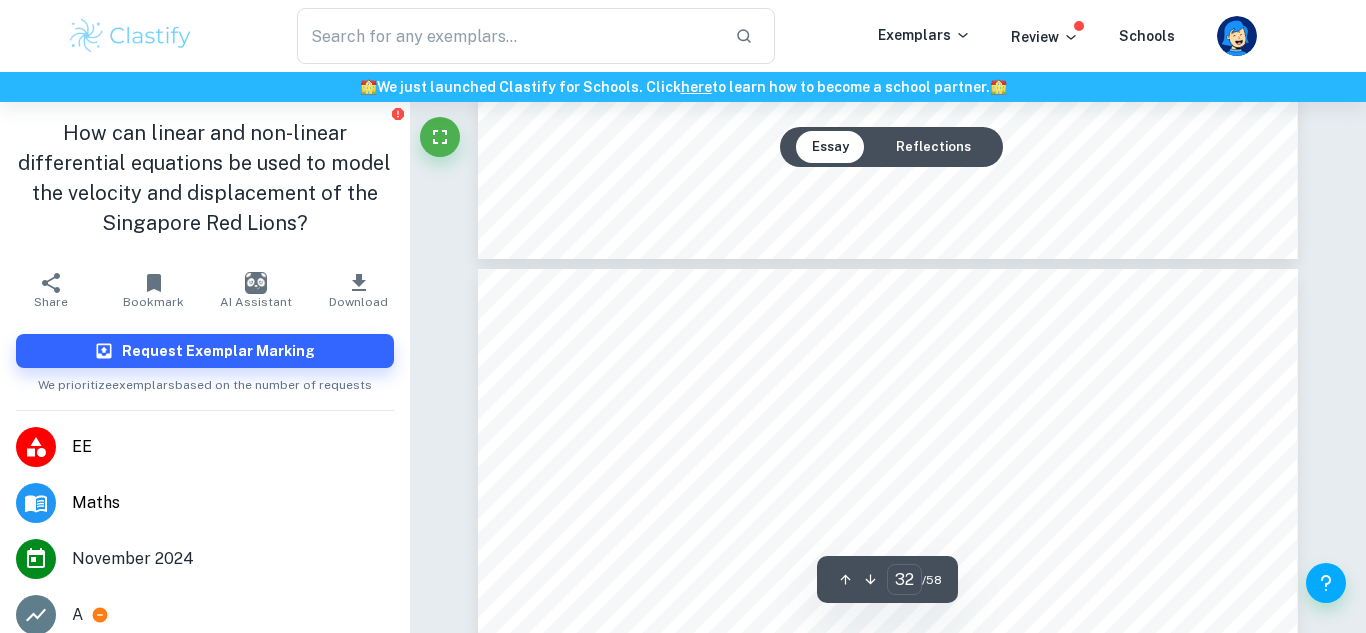 click on "Page 28 of 51 8 of these points, ranging from   24.87 f ÿ f 27.73   are listed below in Table 3 and will later be used for interpolation in order to generate a polynomial that approximates   ÿ(ÿ) for the second segment. ÿ / ÿ   ÿ/[PERSON_NAME] ,'   (3ýý) 24.87   58.453 24.89   58.454 24.92   58.450 26.01   47.609 26.59   32.295 27.16   18.901 27.52   13.358 27.73   11.167 Table 3: 8 Selected values of   ÿ   obtained computationally from the RK4 Method 9.1.4: [PERSON_NAME] Interpolation: [PERSON_NAME] and [PERSON_NAME] Interpolation are the two main methods of interpolation. [PERSON_NAME] Interpolation was selected over Lagrange Interpolation due to Lagrange Interpolation9s numerical instability 37 . The [PERSON_NAME] Interpolation formula, which produces a [PERSON_NAME] Polynomial, interpolates a set of coordinates   { ( ÿ @ , ÿ @   ) } . [PERSON_NAME], 8ON THE STABILITY OF INTERPOLATION9,   Journal of Computational Mathematics   1, no. 1 ([DATE]): 34344." at bounding box center [888, 848] 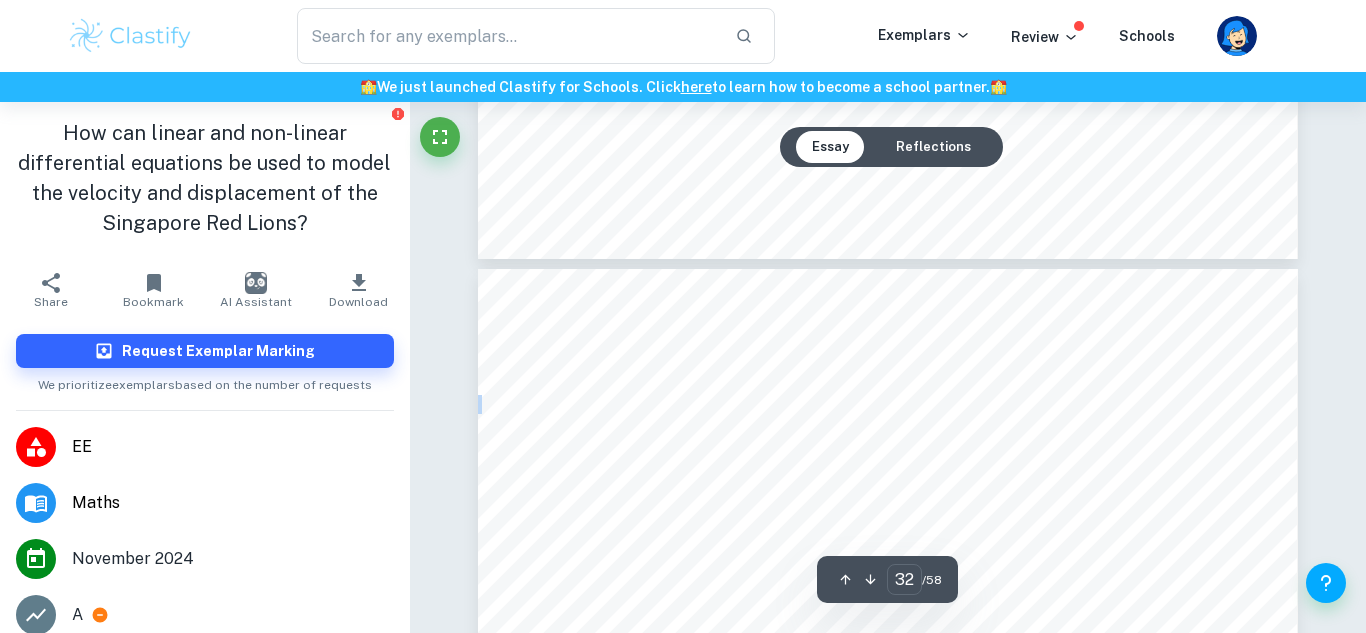 click on "8 of these points, ranging from" at bounding box center (689, 380) 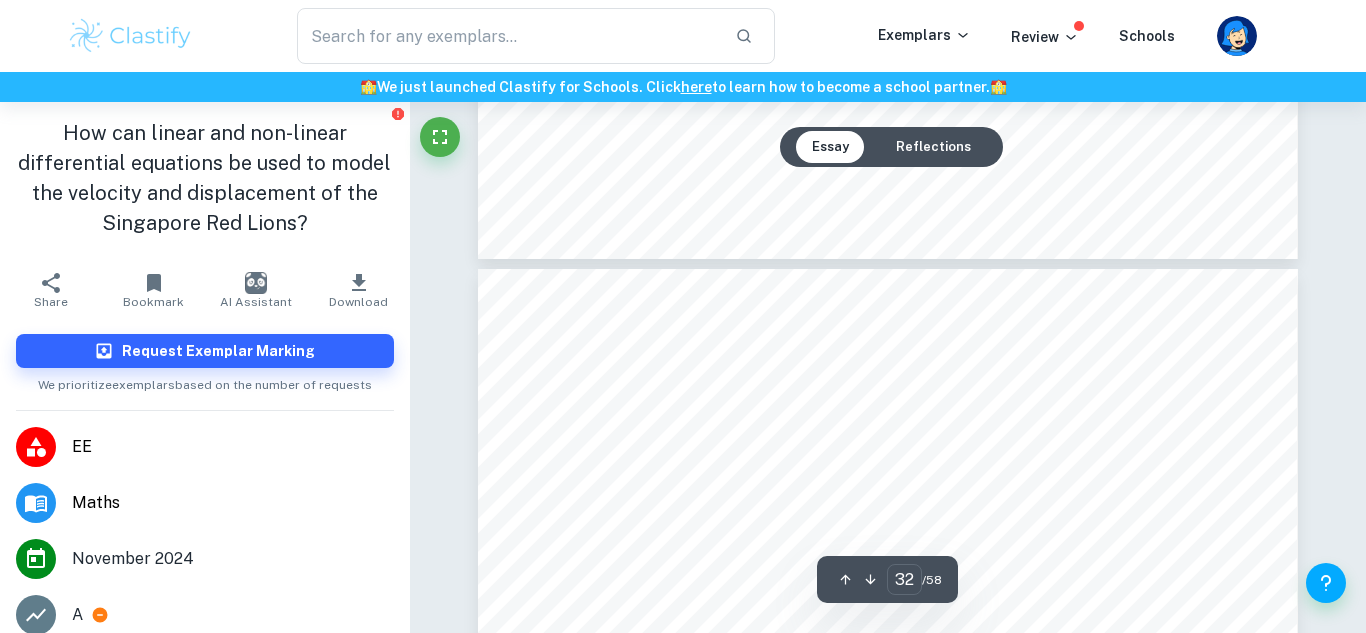 click on "8 of these points, ranging from" at bounding box center [689, 380] 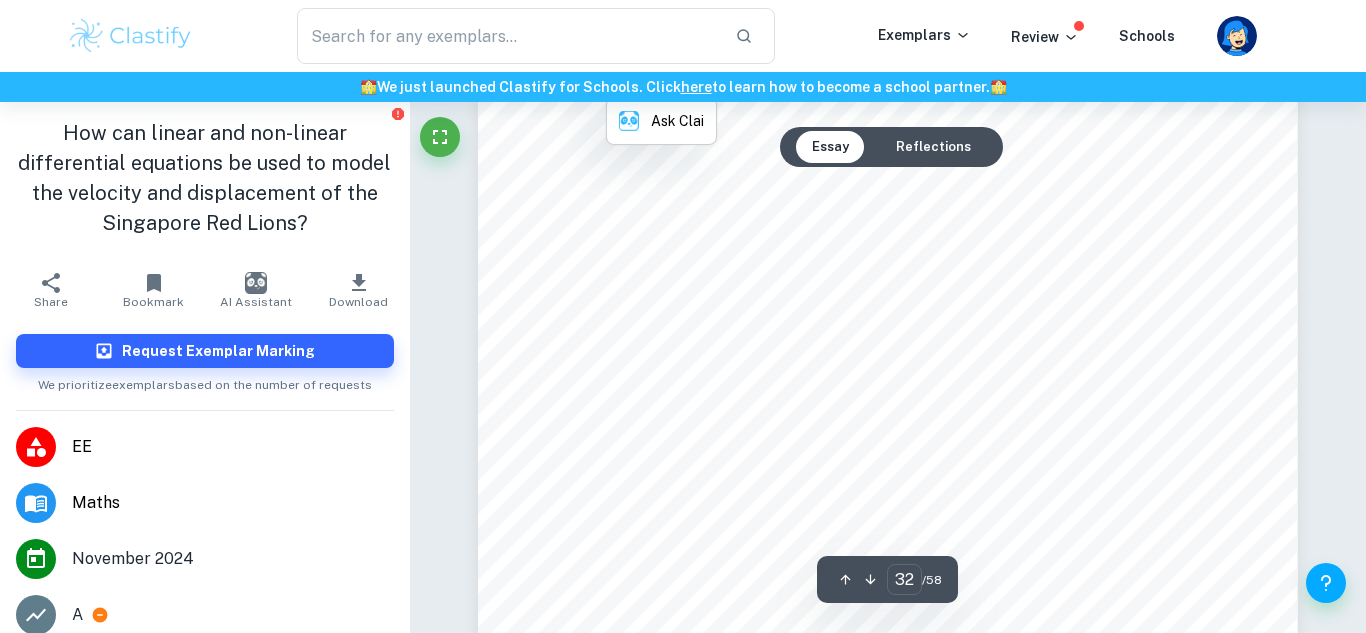 click on "Page 28 of 51 8 of these points, ranging from   24.87 f ÿ f 27.73   are listed below in Table 3 and will later be used for interpolation in order to generate a polynomial that approximates   ÿ(ÿ) for the second segment. ÿ / ÿ   ÿ/[PERSON_NAME] ,'   (3ýý) 24.87   58.453 24.89   58.454 24.92   58.450 26.01   47.609 26.59   32.295 27.16   18.901 27.52   13.358 27.73   11.167 Table 3: 8 Selected values of   ÿ   obtained computationally from the RK4 Method 9.1.4: [PERSON_NAME] Interpolation: [PERSON_NAME] and [PERSON_NAME] Interpolation are the two main methods of interpolation. [PERSON_NAME] Interpolation was selected over Lagrange Interpolation due to Lagrange Interpolation9s numerical instability 37 . The [PERSON_NAME] Interpolation formula, which produces a [PERSON_NAME] Polynomial, interpolates a set of coordinates   { ( ÿ @ , ÿ @   ) } . [PERSON_NAME], 8ON THE STABILITY OF INTERPOLATION9,   Journal of Computational Mathematics   1, no. 1 ([DATE]): 34344." at bounding box center (888, 546) 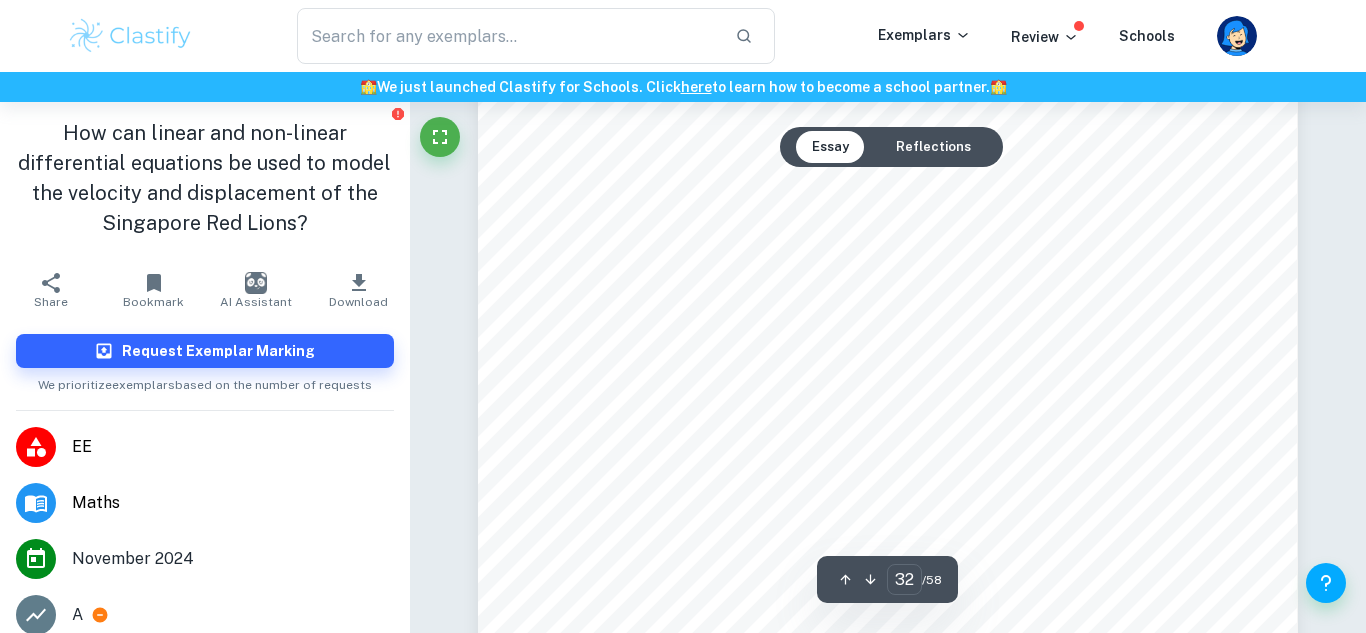 scroll, scrollTop: 36738, scrollLeft: 0, axis: vertical 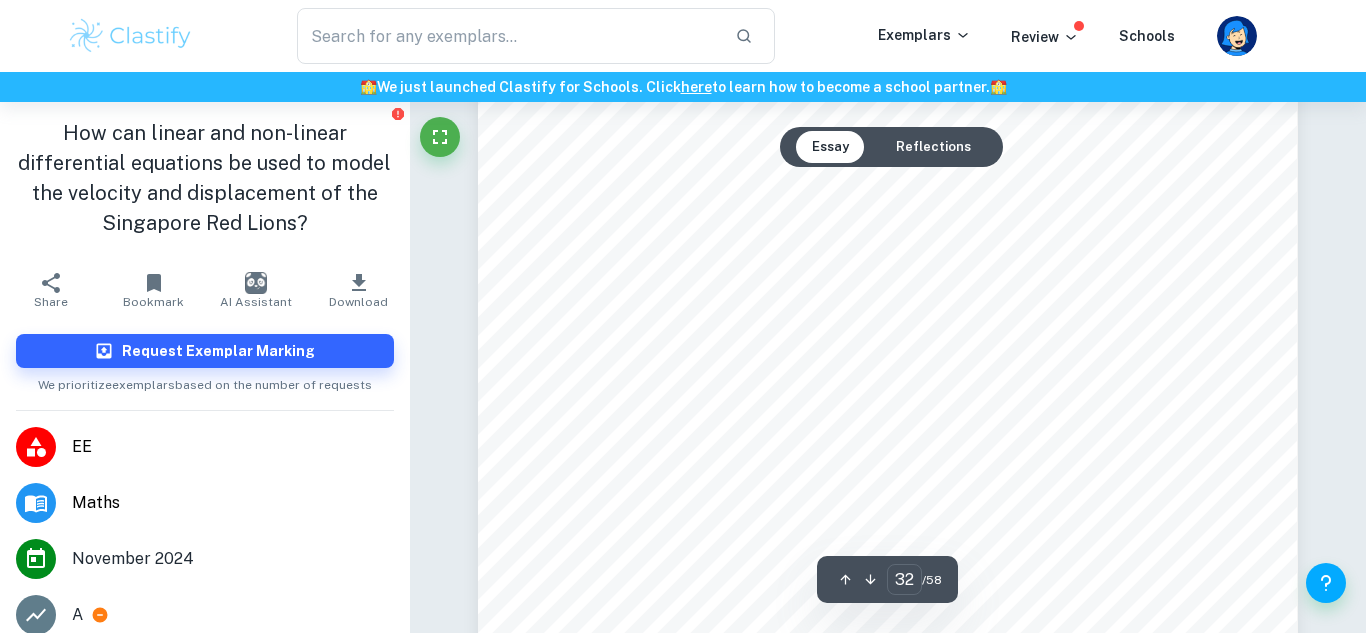 click on "Page 28 of 51 8 of these points, ranging from   24.87 f ÿ f 27.73   are listed below in Table 3 and will later be used for interpolation in order to generate a polynomial that approximates   ÿ(ÿ) for the second segment. ÿ / ÿ   ÿ/[PERSON_NAME] ,'   (3ýý) 24.87   58.453 24.89   58.454 24.92   58.450 26.01   47.609 26.59   32.295 27.16   18.901 27.52   13.358 27.73   11.167 Table 3: 8 Selected values of   ÿ   obtained computationally from the RK4 Method 9.1.4: [PERSON_NAME] Interpolation: [PERSON_NAME] and [PERSON_NAME] Interpolation are the two main methods of interpolation. [PERSON_NAME] Interpolation was selected over Lagrange Interpolation due to Lagrange Interpolation9s numerical instability 37 . The [PERSON_NAME] Interpolation formula, which produces a [PERSON_NAME] Polynomial, interpolates a set of coordinates   { ( ÿ @ , ÿ @   ) } . [PERSON_NAME], 8ON THE STABILITY OF INTERPOLATION9,   Journal of Computational Mathematics   1, no. 1 ([DATE]): 34344." at bounding box center (888, 335) 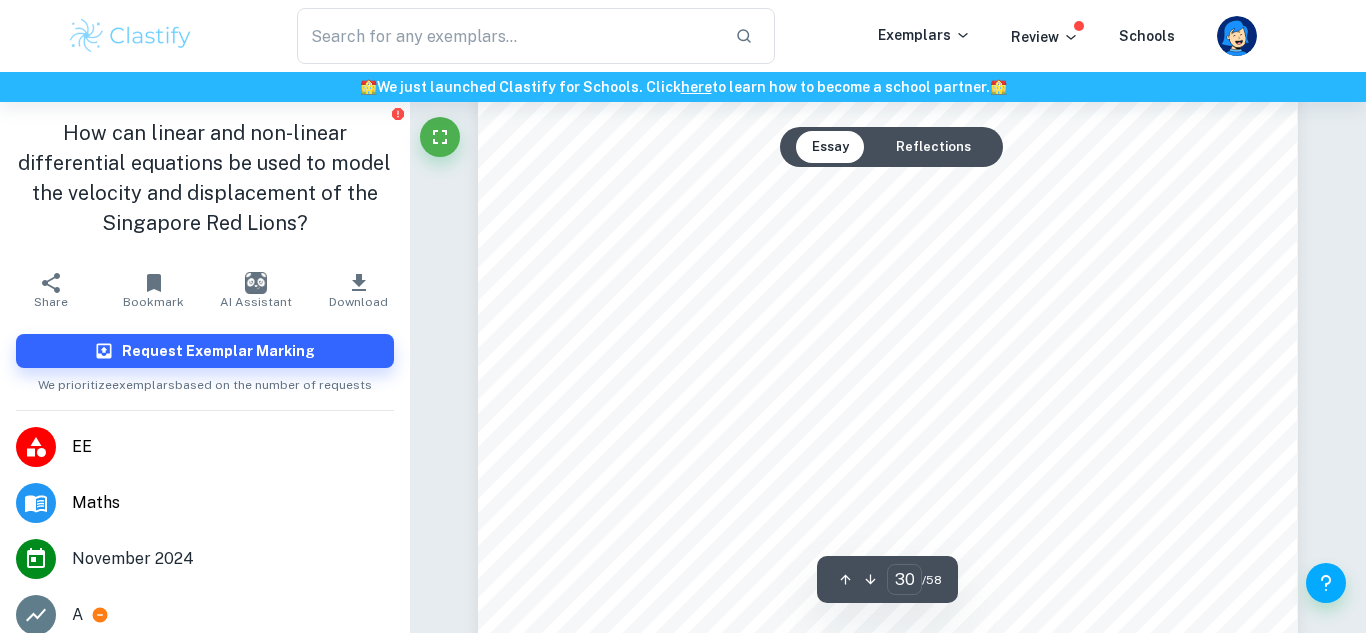 scroll, scrollTop: 34503, scrollLeft: 0, axis: vertical 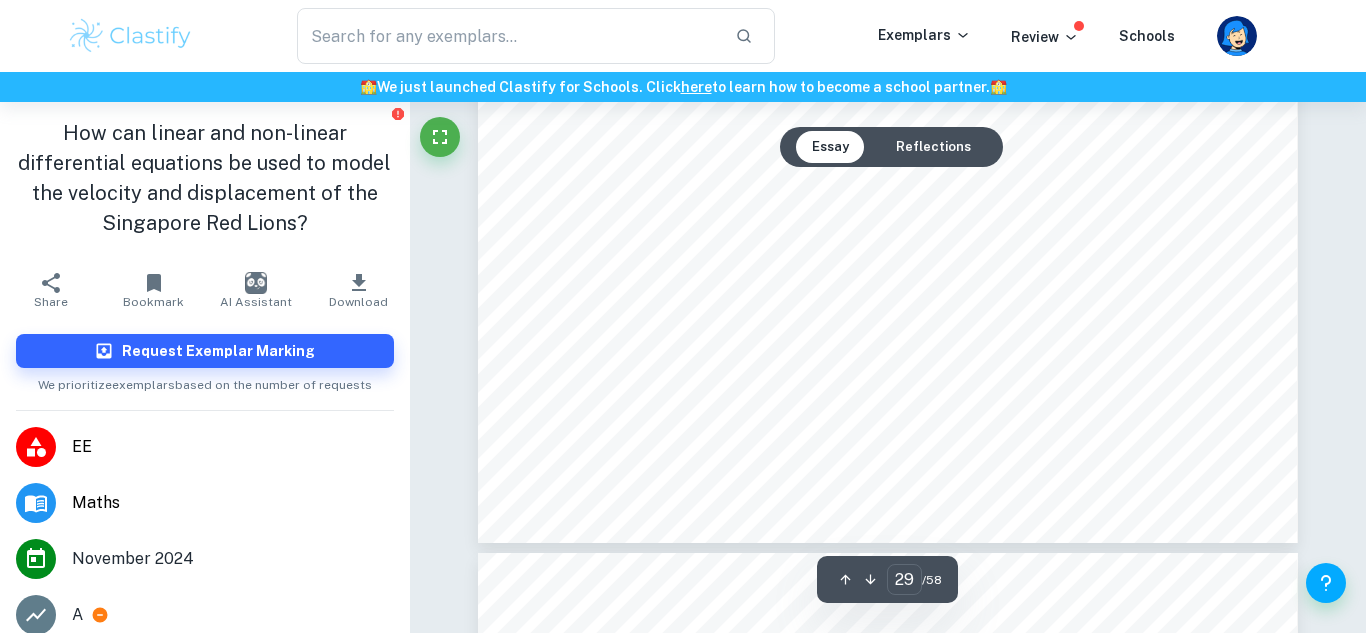 type on "30" 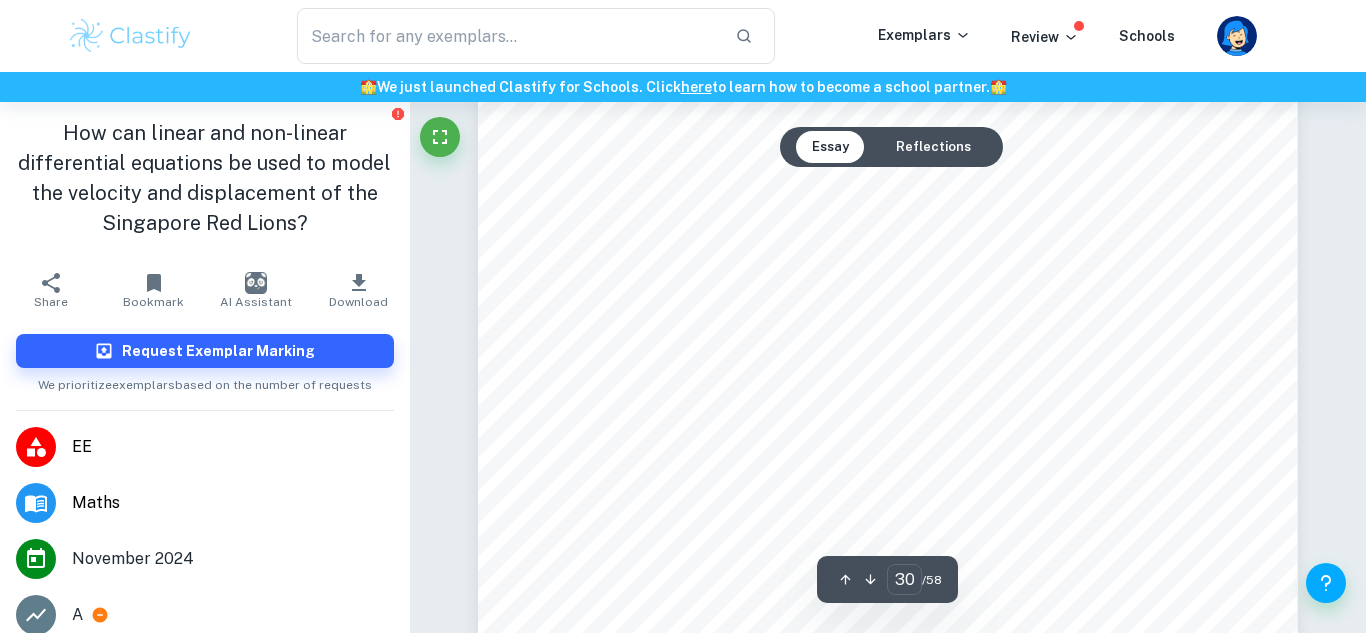 scroll, scrollTop: 34549, scrollLeft: 0, axis: vertical 